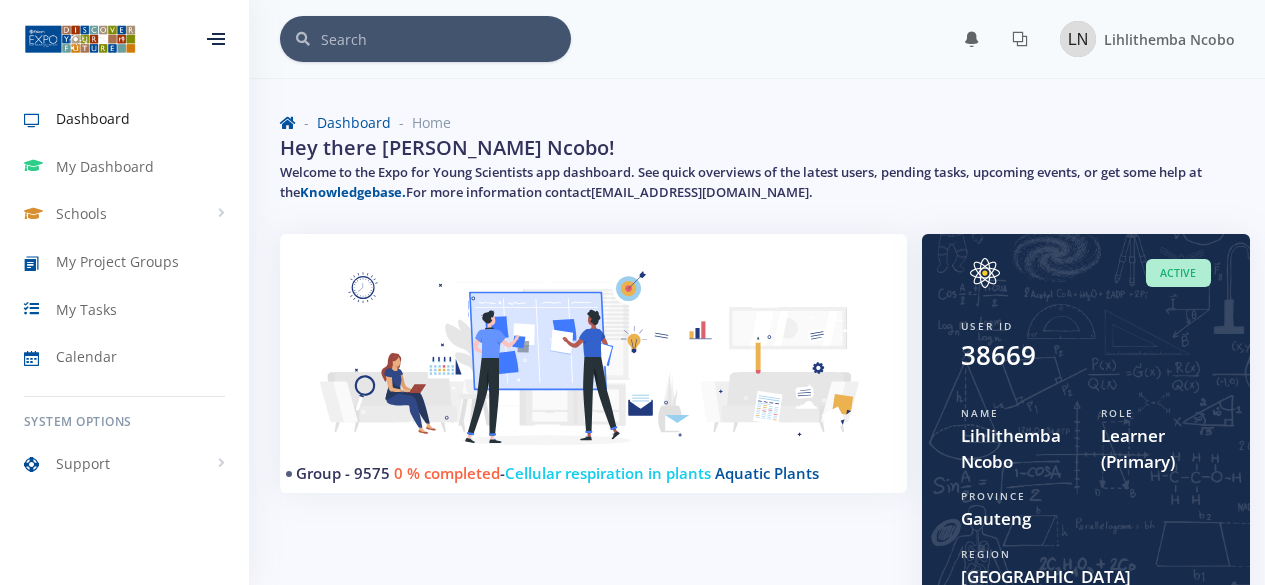 scroll, scrollTop: 308, scrollLeft: 0, axis: vertical 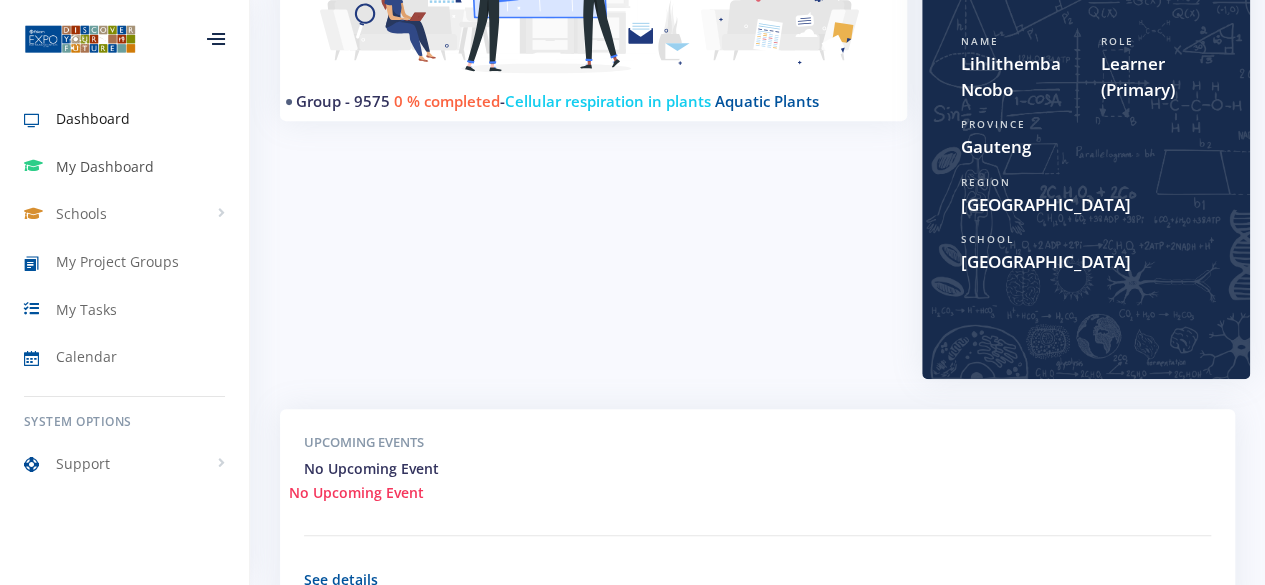 click on "My Dashboard" at bounding box center [124, 167] 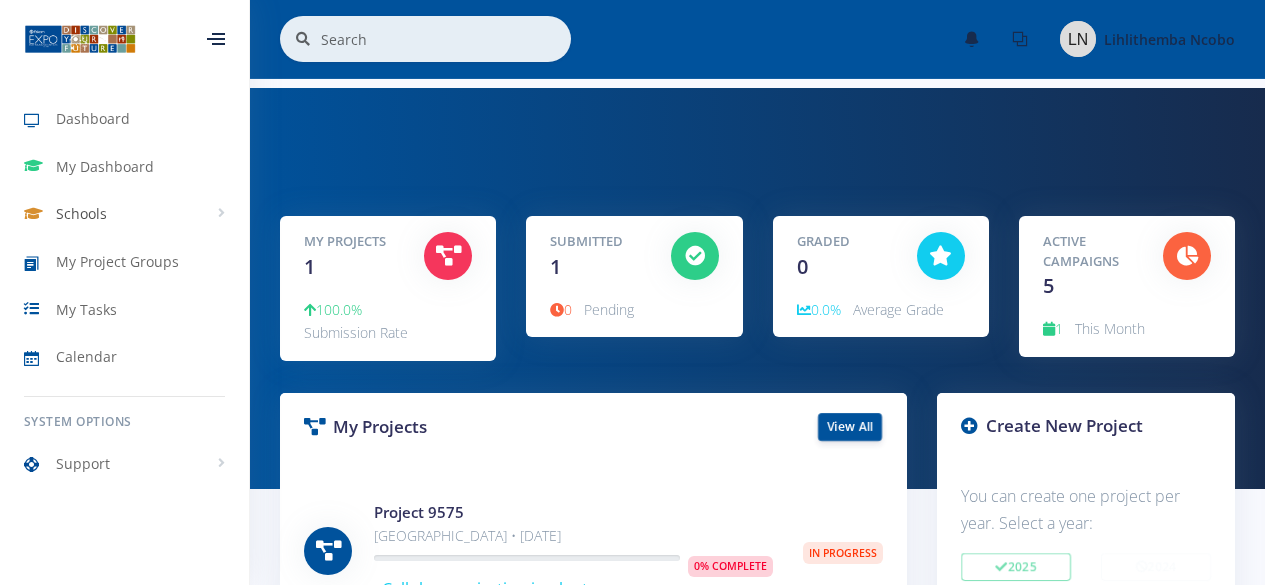 scroll, scrollTop: 0, scrollLeft: 0, axis: both 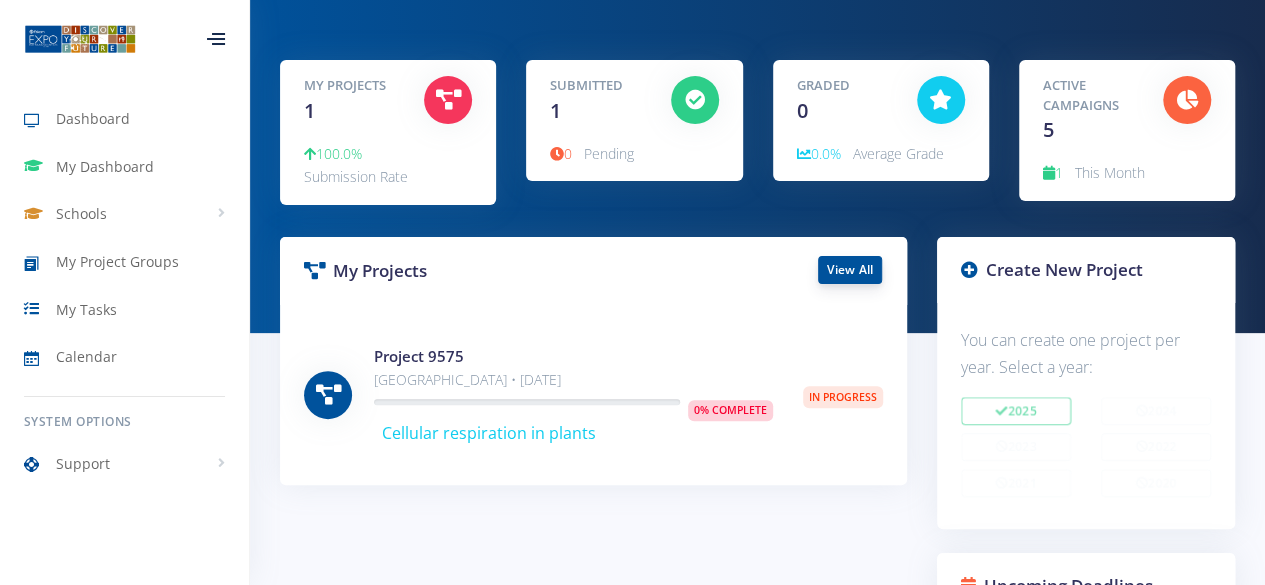 click on "View All" at bounding box center [850, 270] 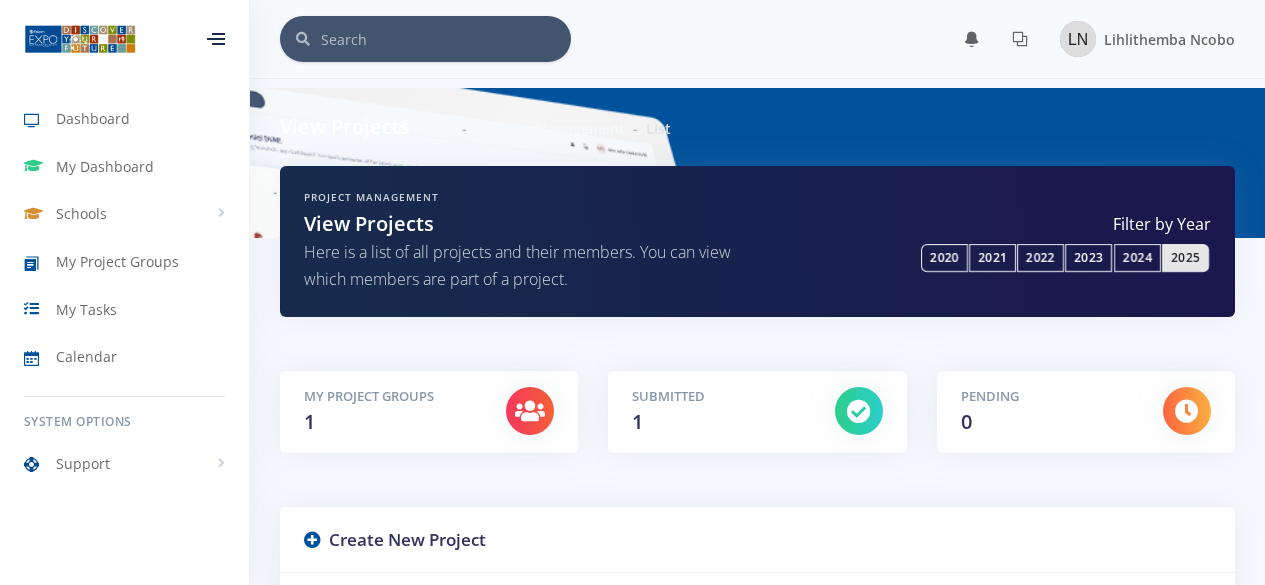 scroll, scrollTop: 0, scrollLeft: 0, axis: both 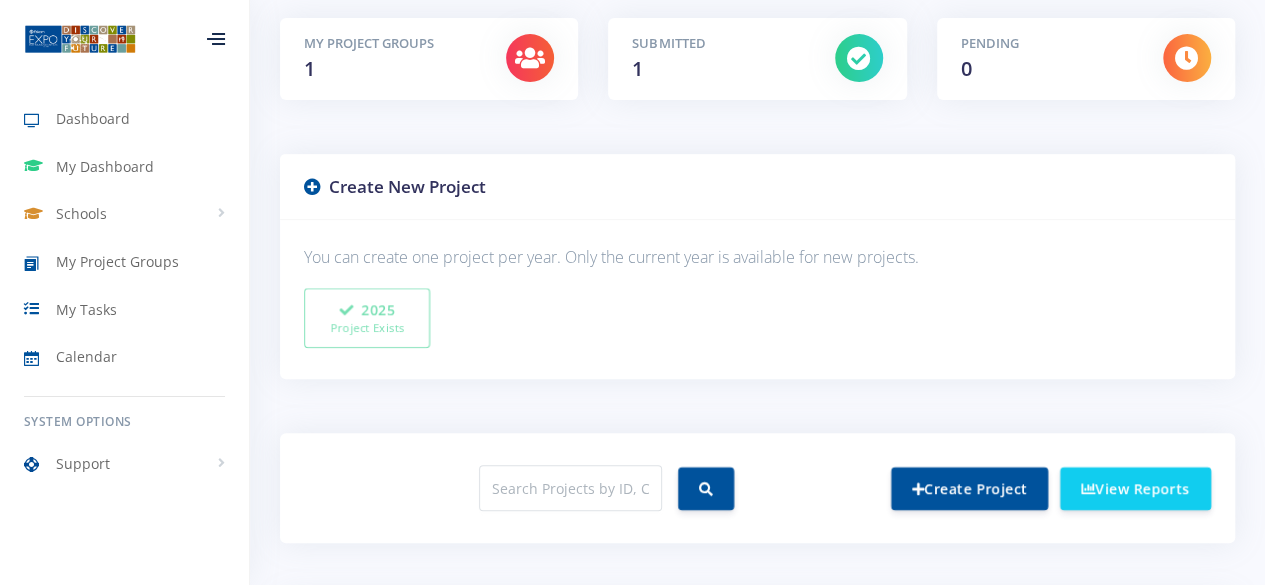 click on "Create New Project" at bounding box center (757, 187) 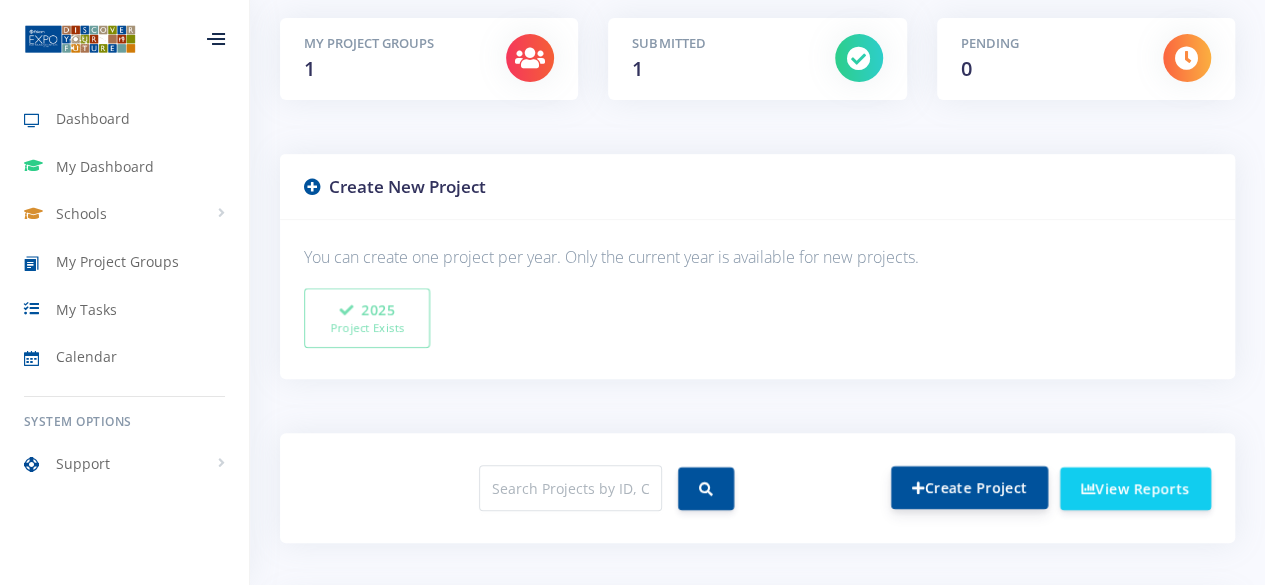 click on "Create Project" at bounding box center (969, 487) 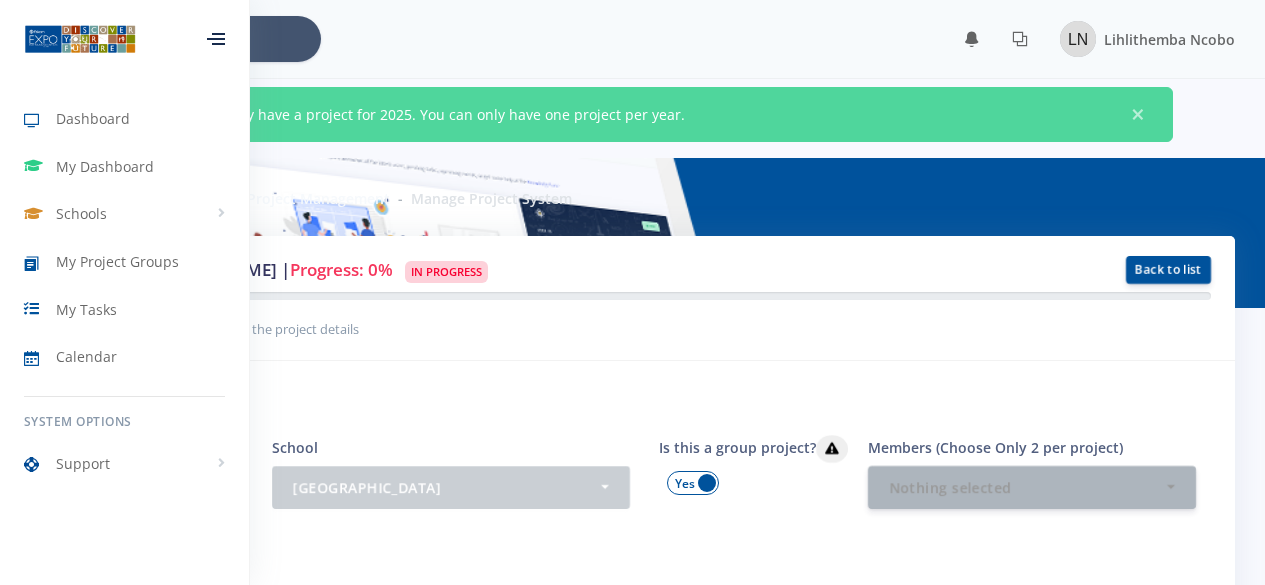 scroll, scrollTop: 0, scrollLeft: 0, axis: both 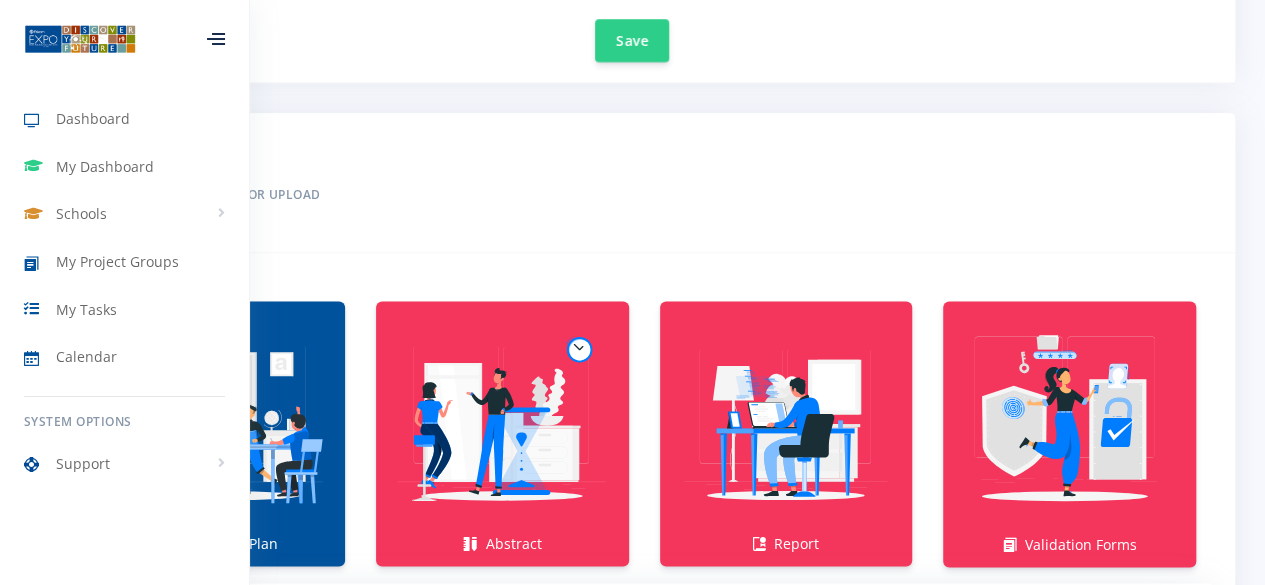 click on "Save" at bounding box center [632, 28] 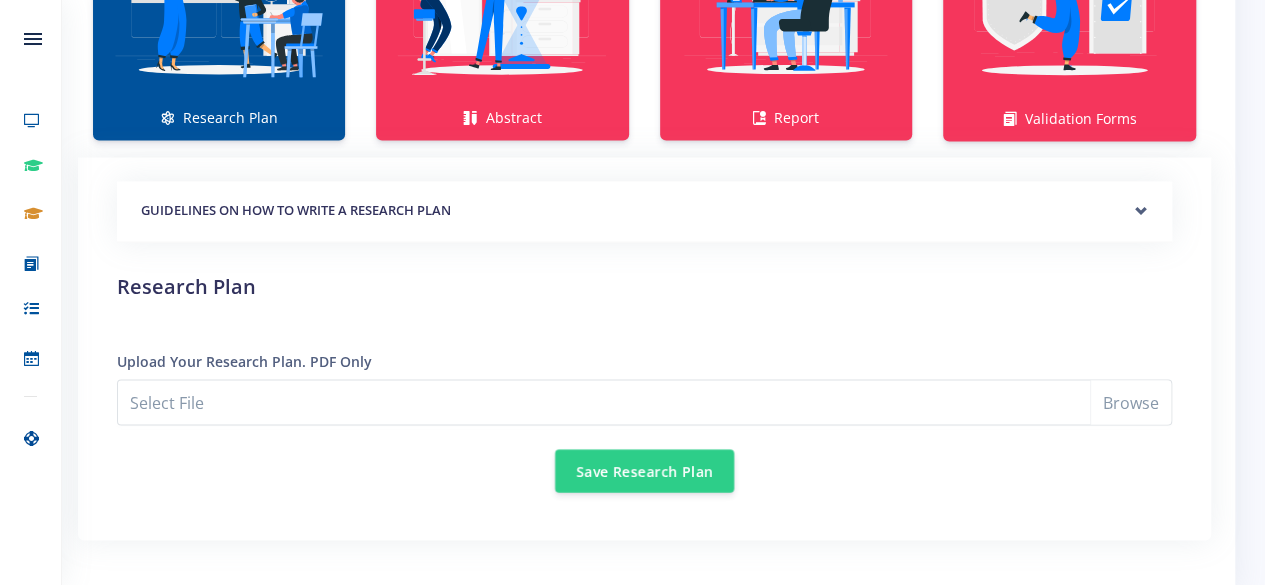 scroll, scrollTop: 1596, scrollLeft: 0, axis: vertical 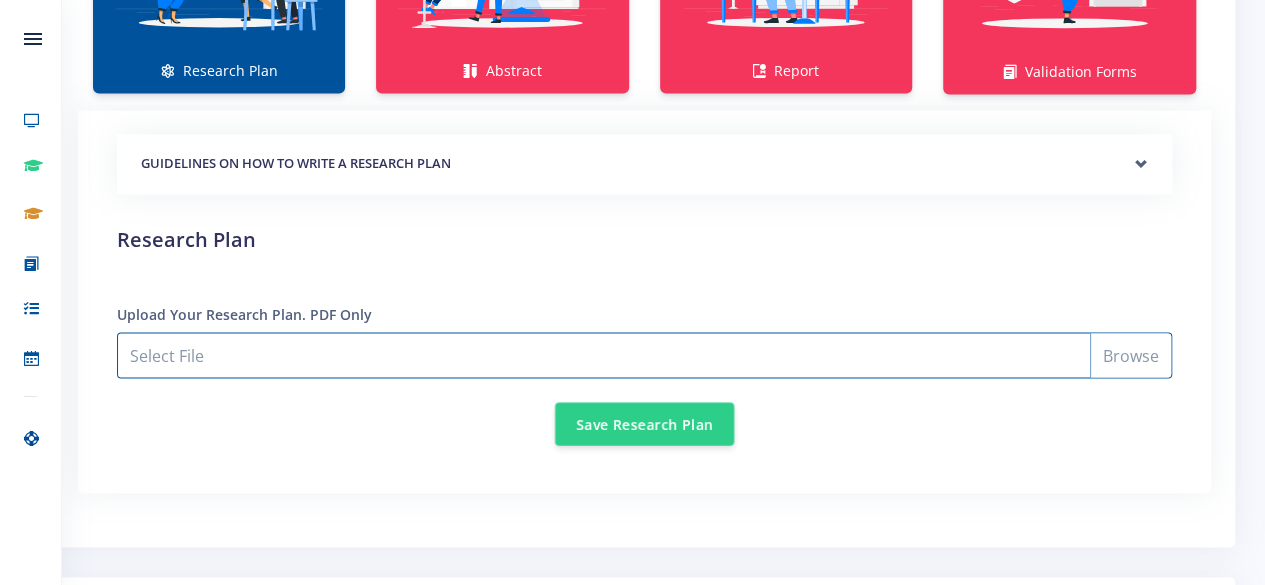 click on "Select File" at bounding box center [644, 355] 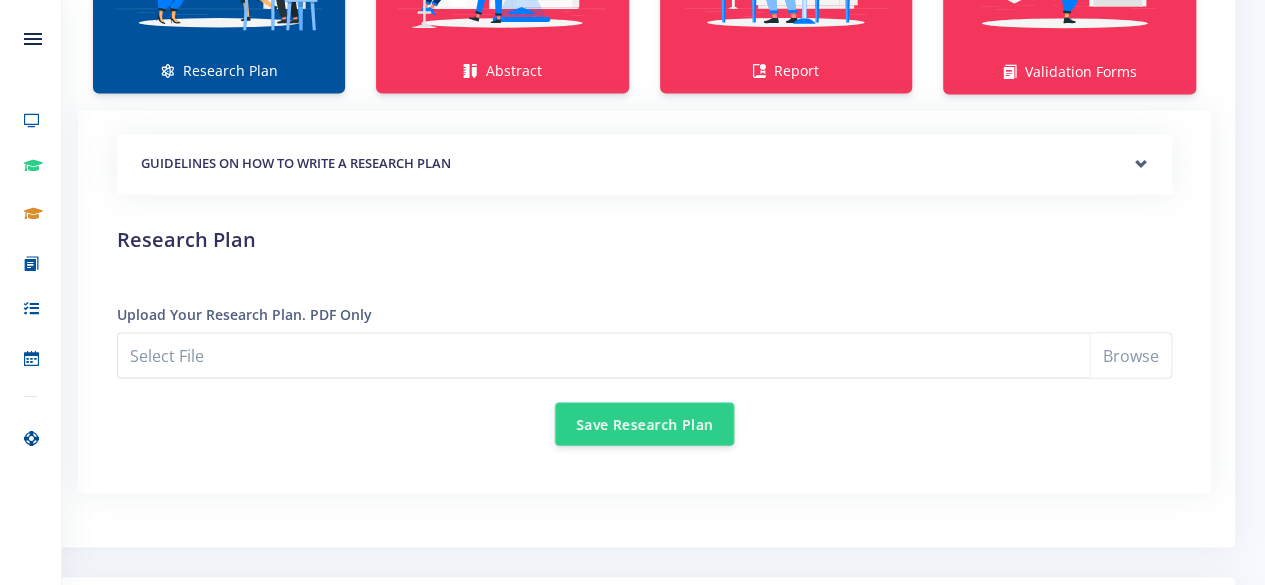click at bounding box center [219, -50] 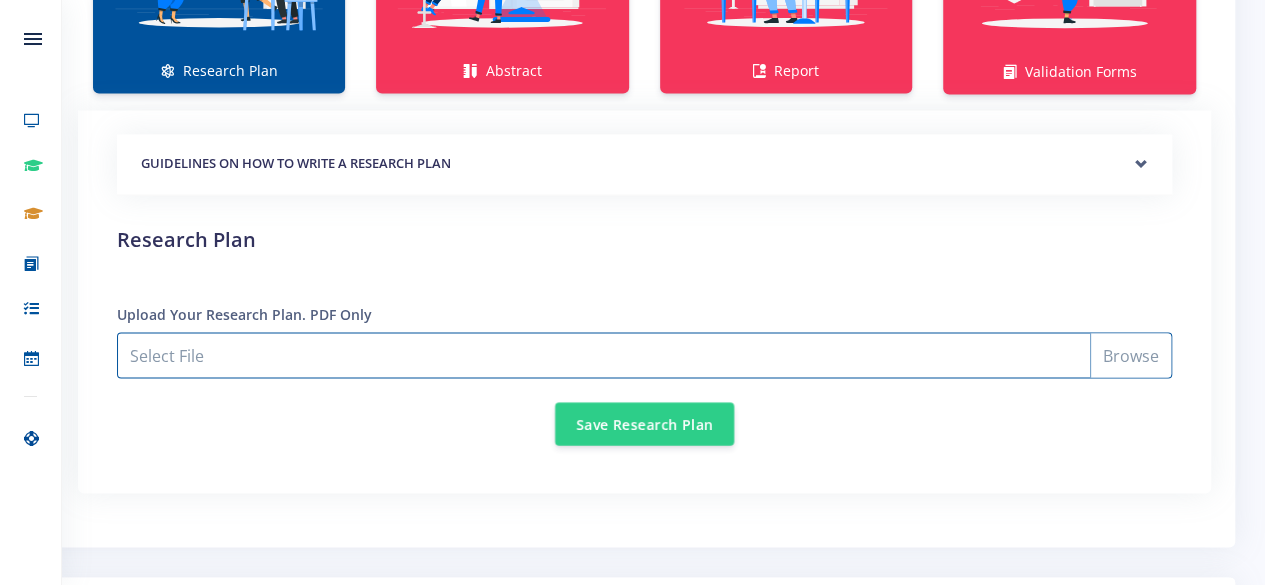 click on "Select File" at bounding box center (644, 355) 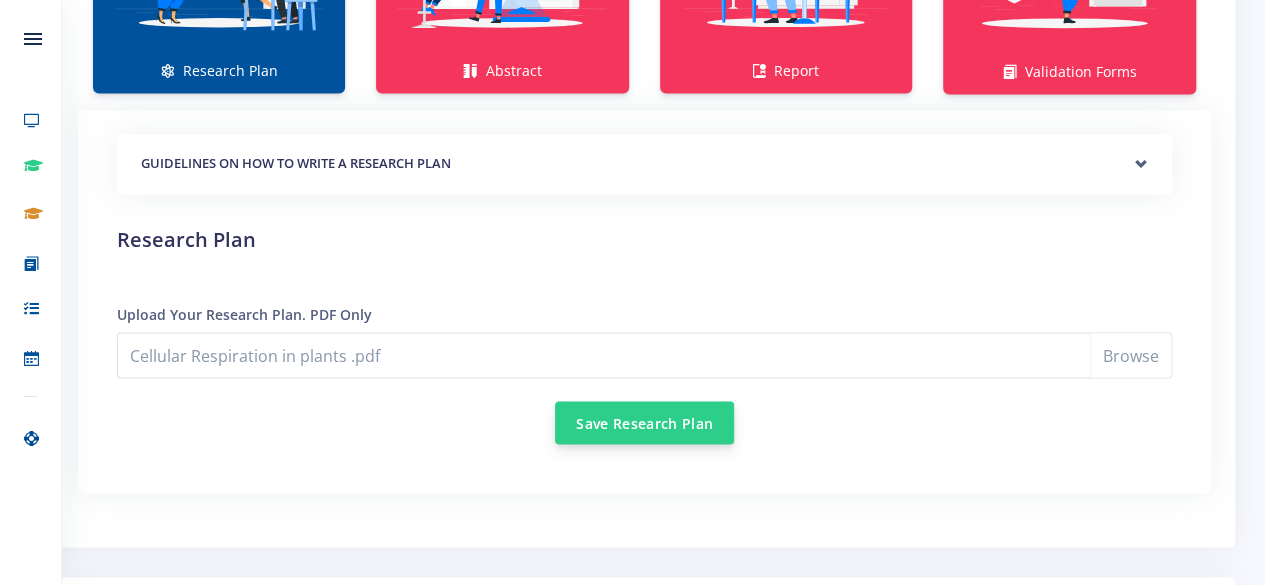 click on "Save Research Plan" at bounding box center (644, 422) 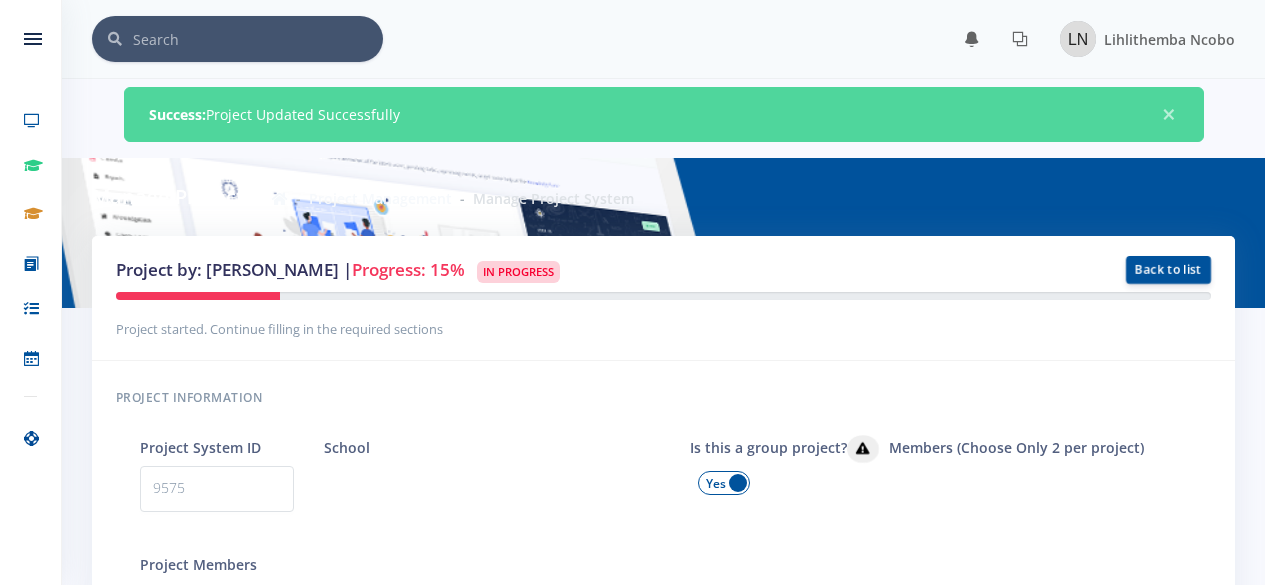 scroll, scrollTop: 0, scrollLeft: 0, axis: both 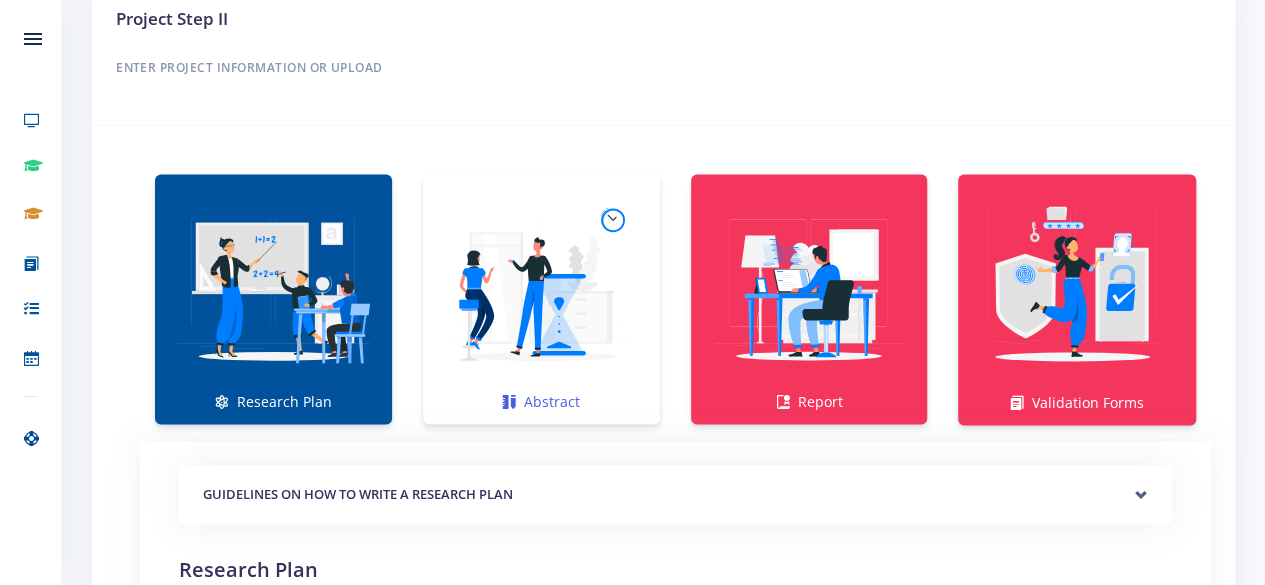 click at bounding box center [541, 288] 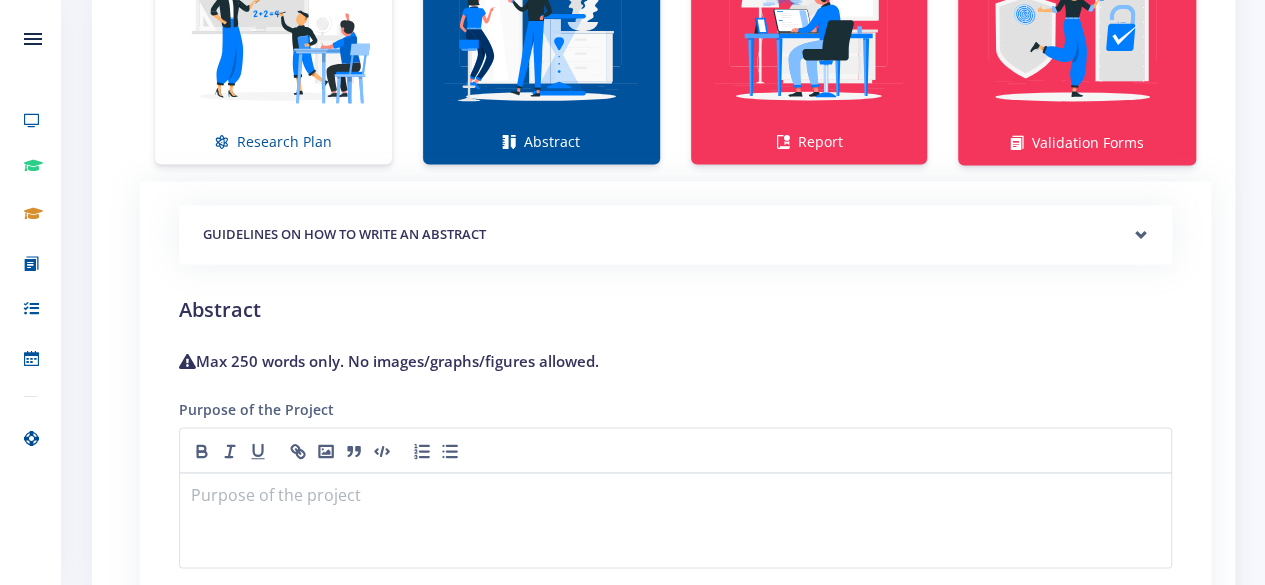 scroll, scrollTop: 1609, scrollLeft: 0, axis: vertical 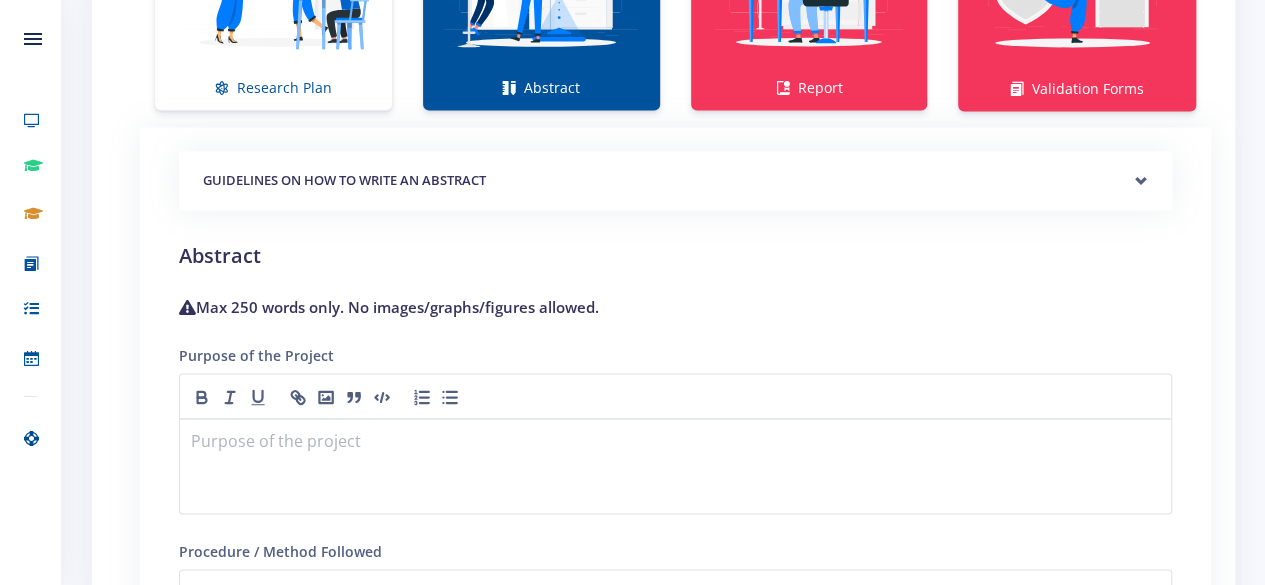 click on "GUIDELINES ON HOW TO WRITE AN
ABSTRACT" at bounding box center [675, 181] 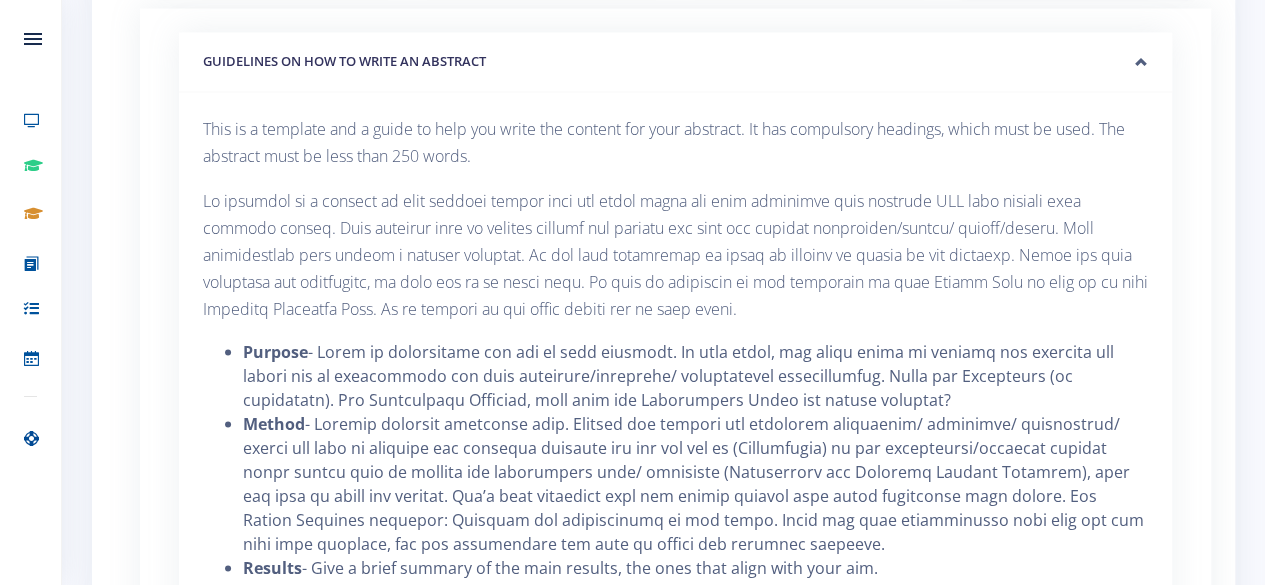 scroll, scrollTop: 1743, scrollLeft: 0, axis: vertical 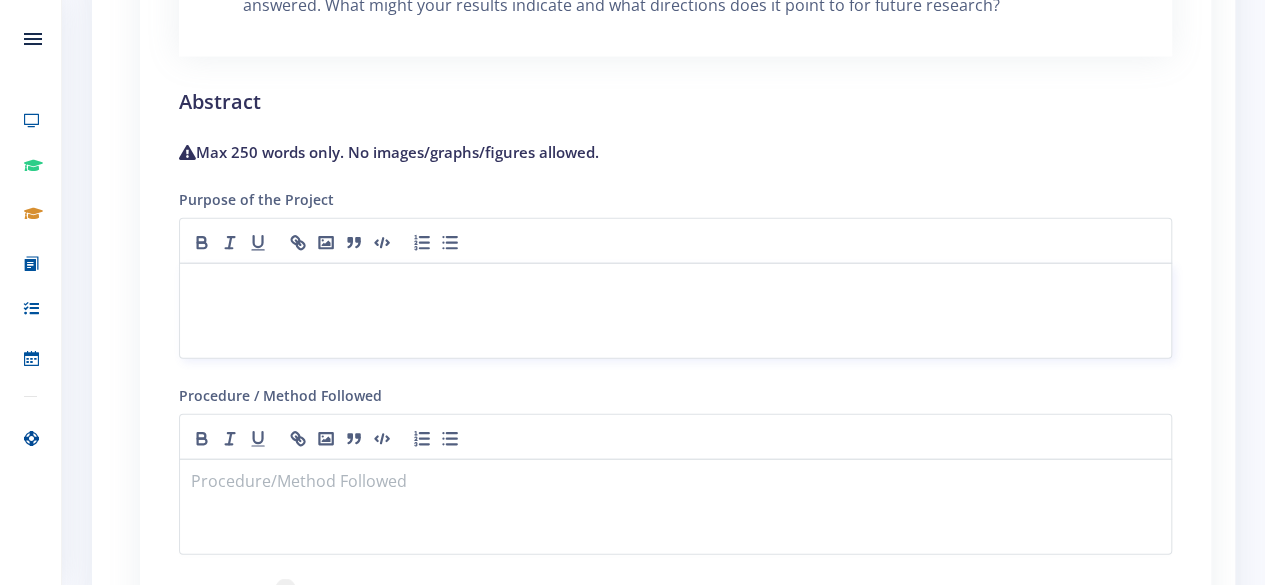 click at bounding box center [675, 311] 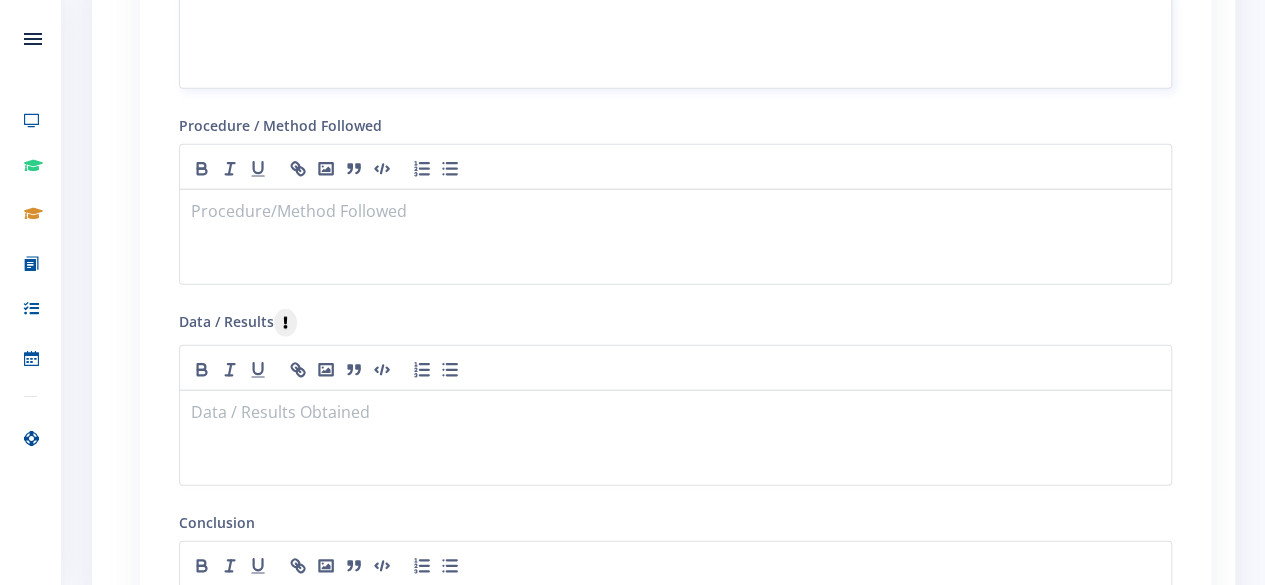 scroll, scrollTop: 2602, scrollLeft: 0, axis: vertical 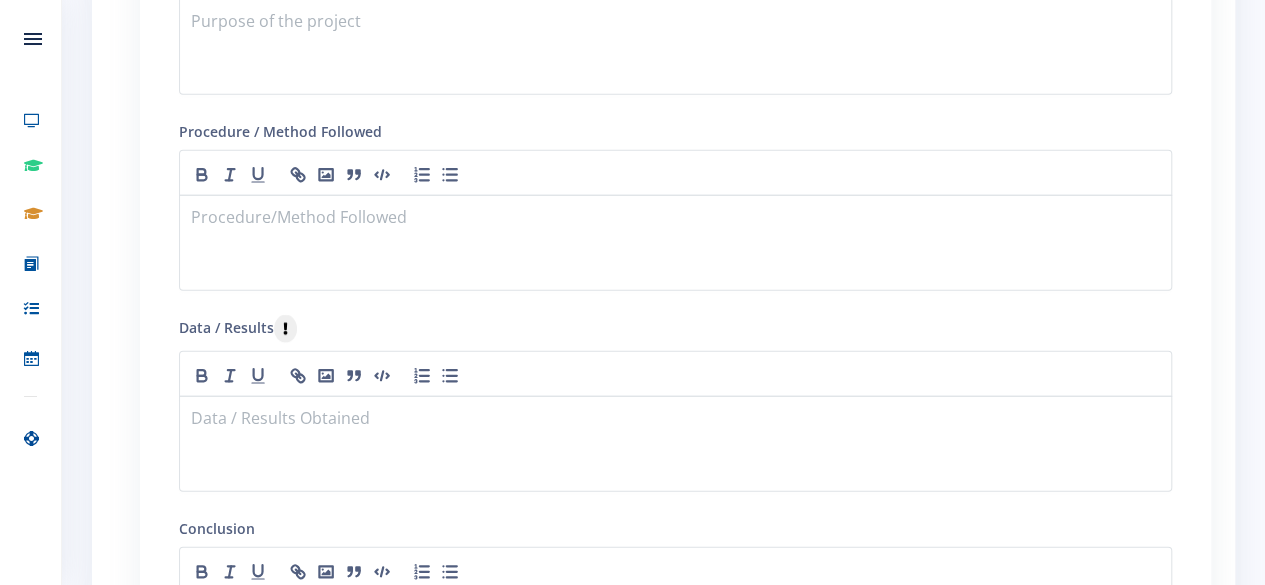 drag, startPoint x: 1252, startPoint y: 406, endPoint x: 1276, endPoint y: 424, distance: 30 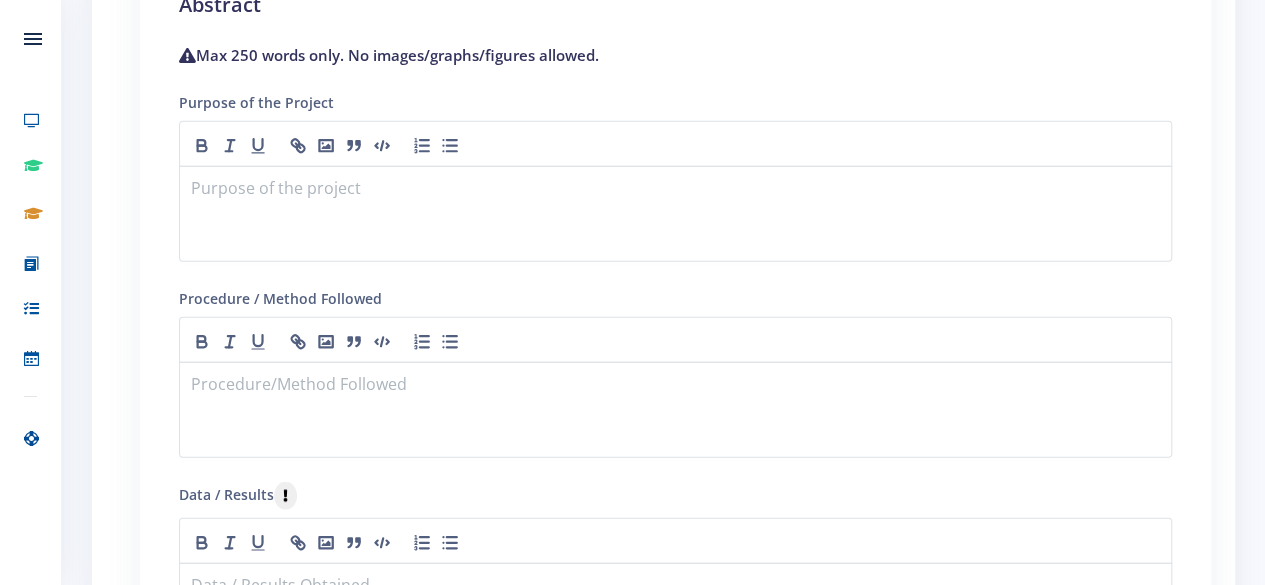 scroll, scrollTop: 2420, scrollLeft: 0, axis: vertical 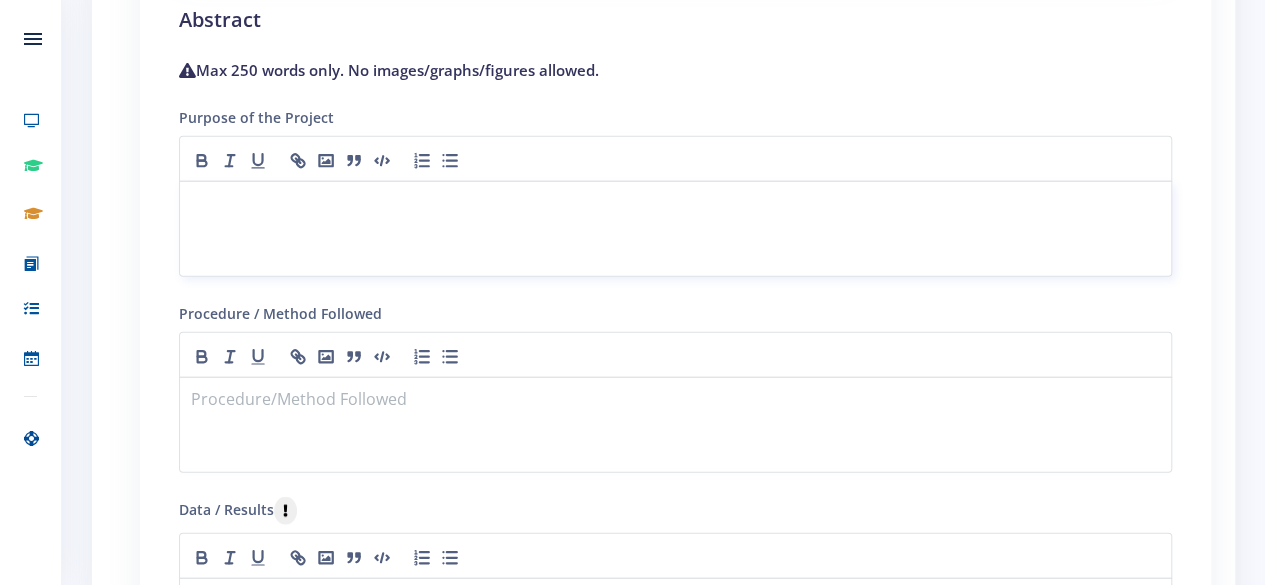 click at bounding box center [675, 205] 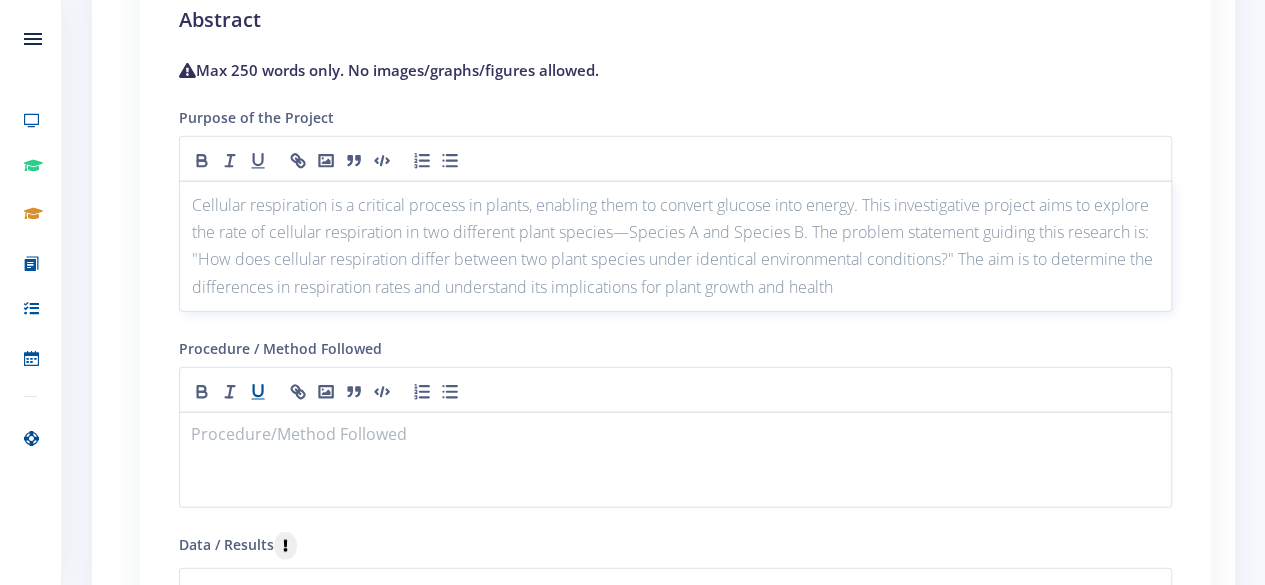 scroll, scrollTop: 0, scrollLeft: 0, axis: both 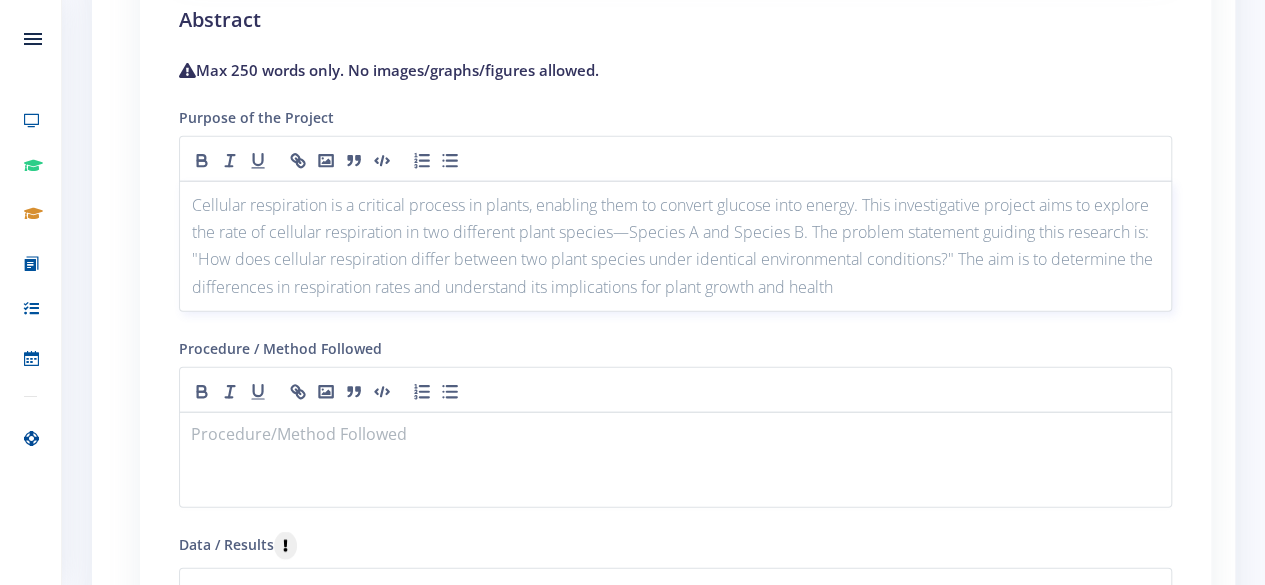 click on "Cellular respiration is a critical process in plants, enabling them to convert glucose into energy. This investigative project aims to explore the rate of cellular respiration in two different plant species—Species A and Species B. The problem statement guiding this research is: "How does cellular respiration differ between two plant species under identical environmental conditions?" The aim is to determine the differences in respiration rates and understand its implications for plant growth and health" at bounding box center (675, 246) 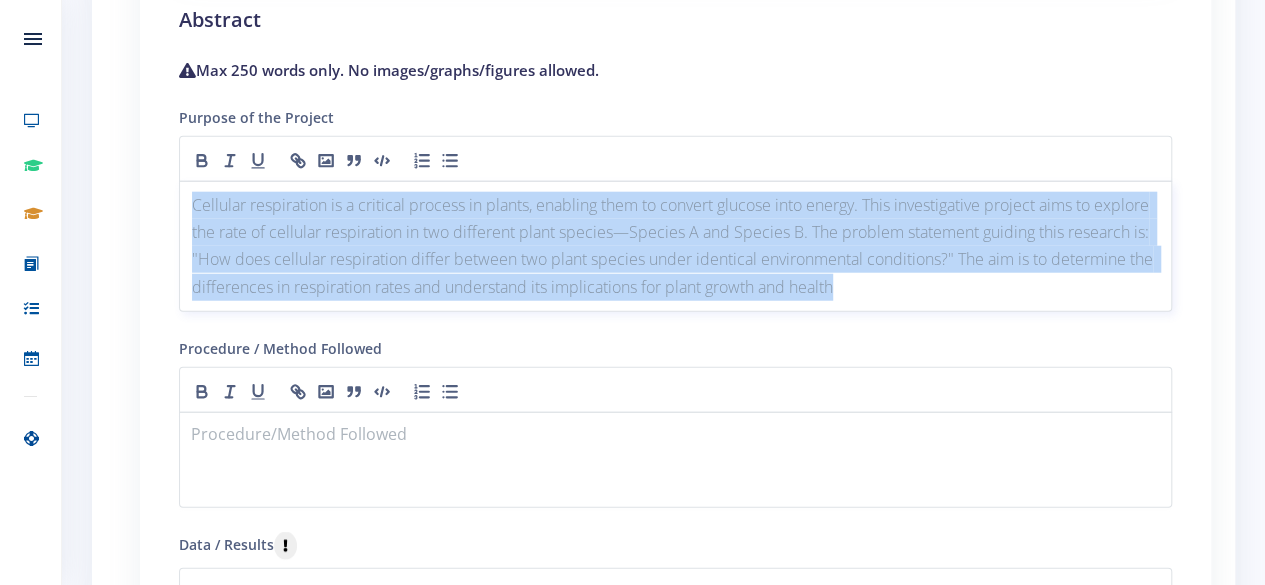 drag, startPoint x: 191, startPoint y: 205, endPoint x: 978, endPoint y: 293, distance: 791.90466 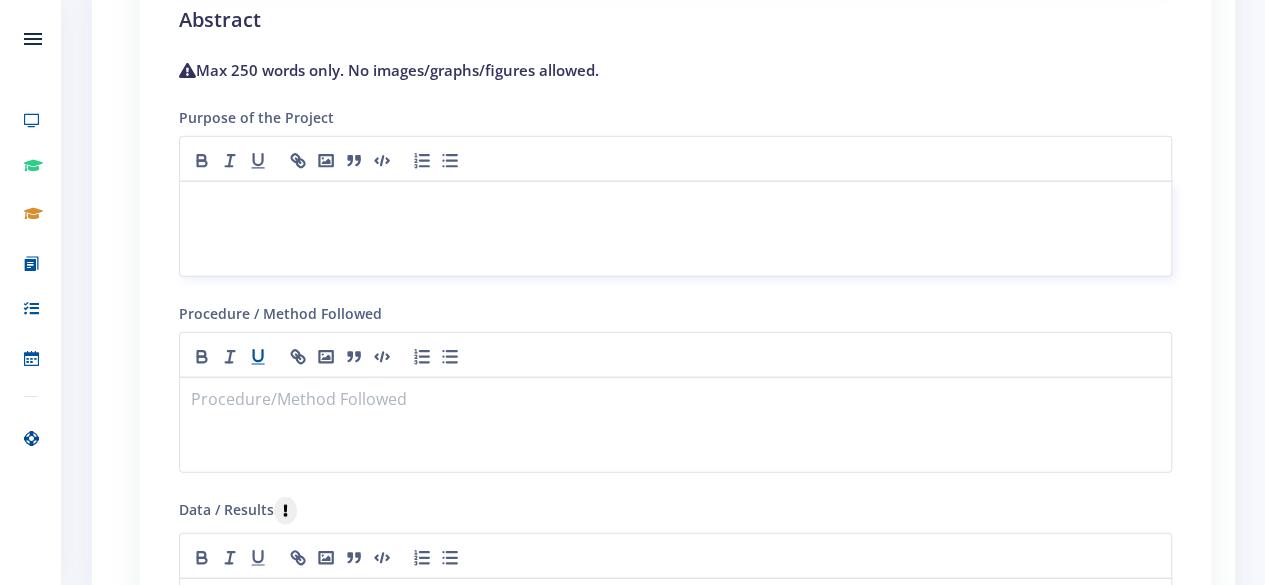 scroll, scrollTop: 0, scrollLeft: 0, axis: both 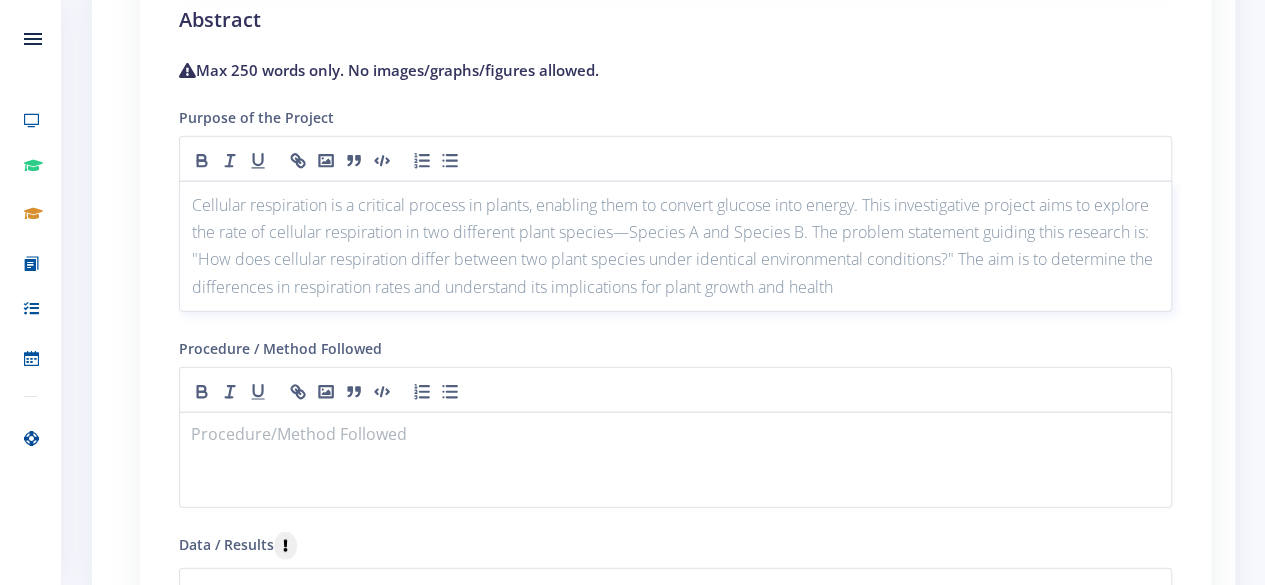 click on "Cellular respiration is a critical process in plants, enabling them to convert glucose into energy. This investigative project aims to explore the rate of cellular respiration in two different plant species—Species A and Species B. The problem statement guiding this research is: "How does cellular respiration differ between two plant species under identical environmental conditions?" The aim is to determine the differences in respiration rates and understand its implications for plant growth and health" at bounding box center (675, 246) 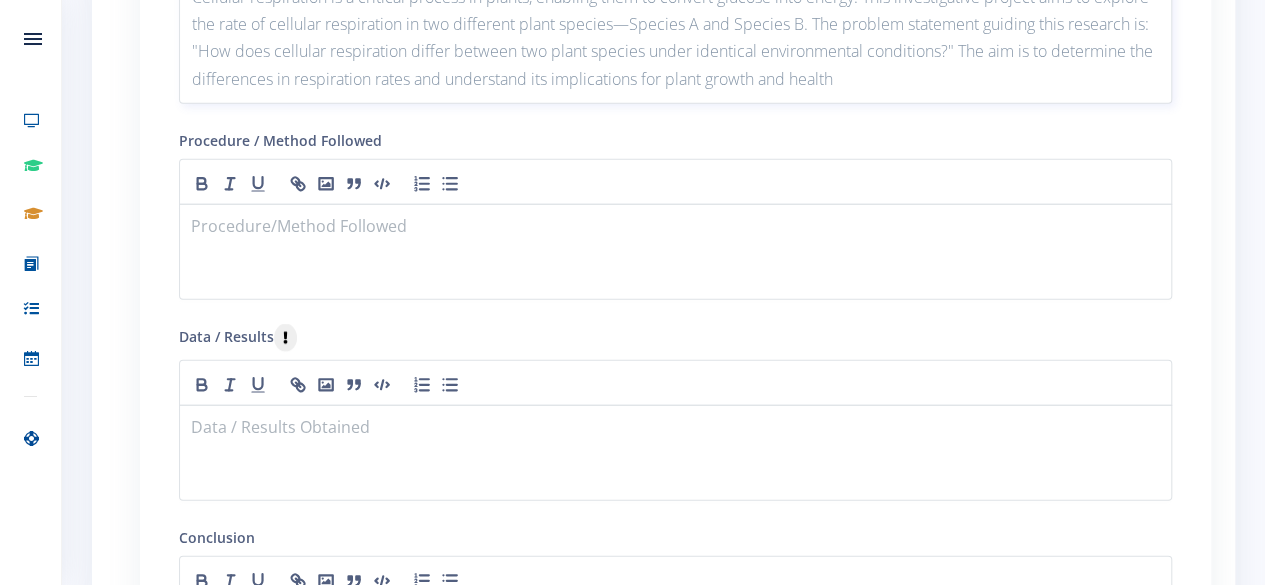 scroll, scrollTop: 2638, scrollLeft: 0, axis: vertical 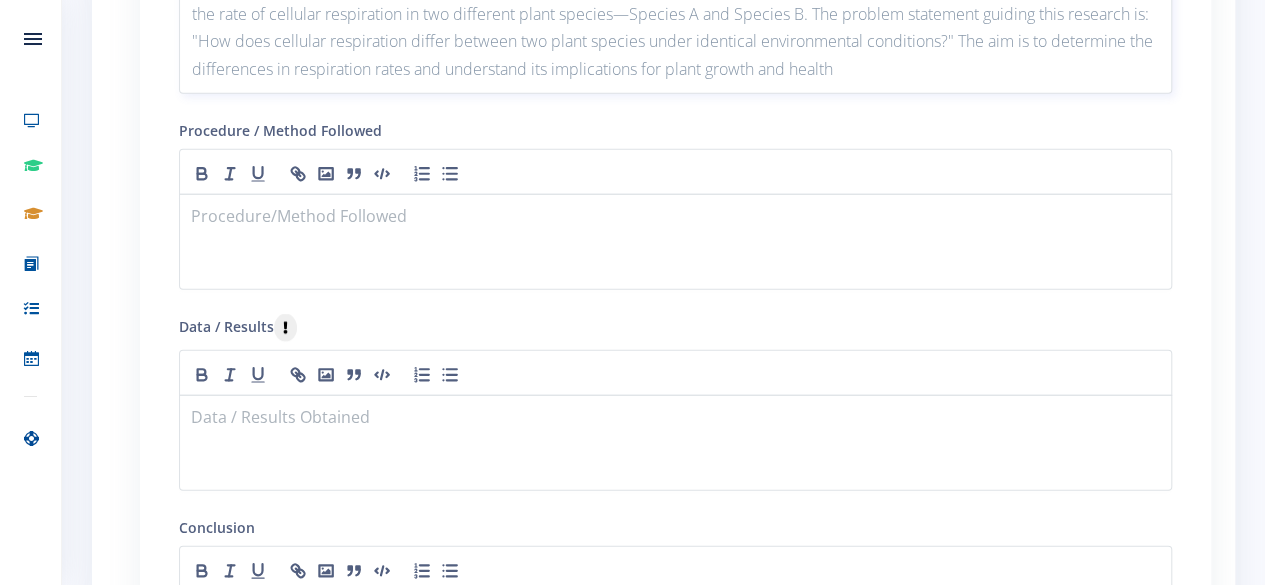 click on "Cellular respiration is a critical process in plants, enabling them to convert glucose into energy. This investigative project aims to explore the rate of cellular respiration in two different plant species—Species A and Species B. The problem statement guiding this research is: "How does cellular respiration differ between two plant species under identical environmental conditions?" The aim is to determine the differences in respiration rates and understand its implications for plant growth and health" at bounding box center [675, 28] 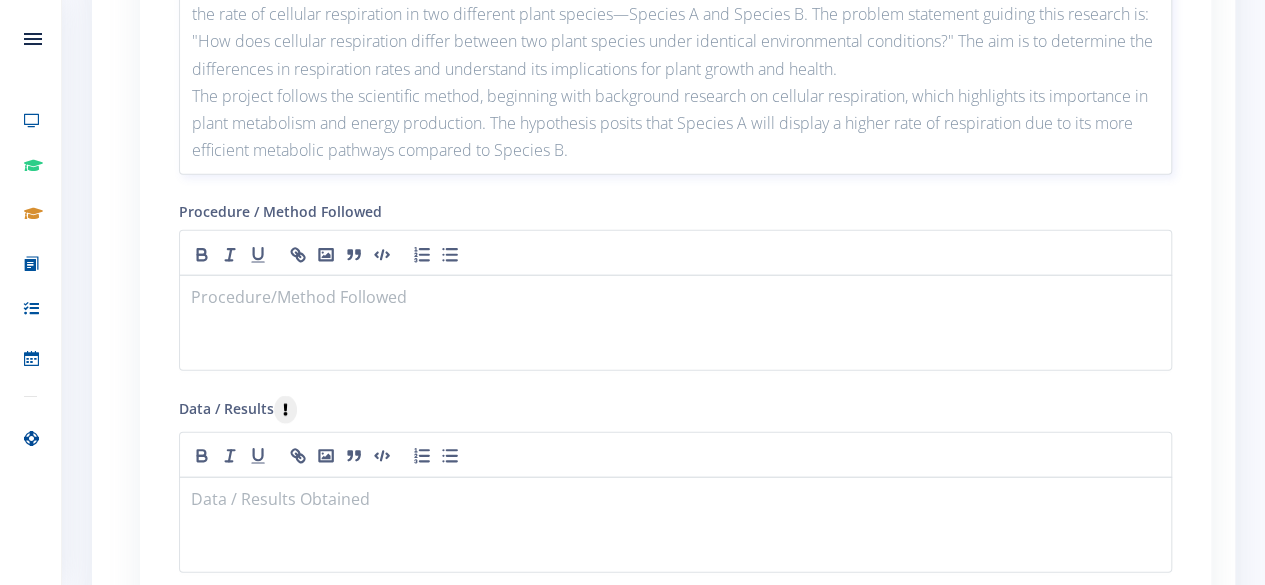 scroll, scrollTop: 2331, scrollLeft: 0, axis: vertical 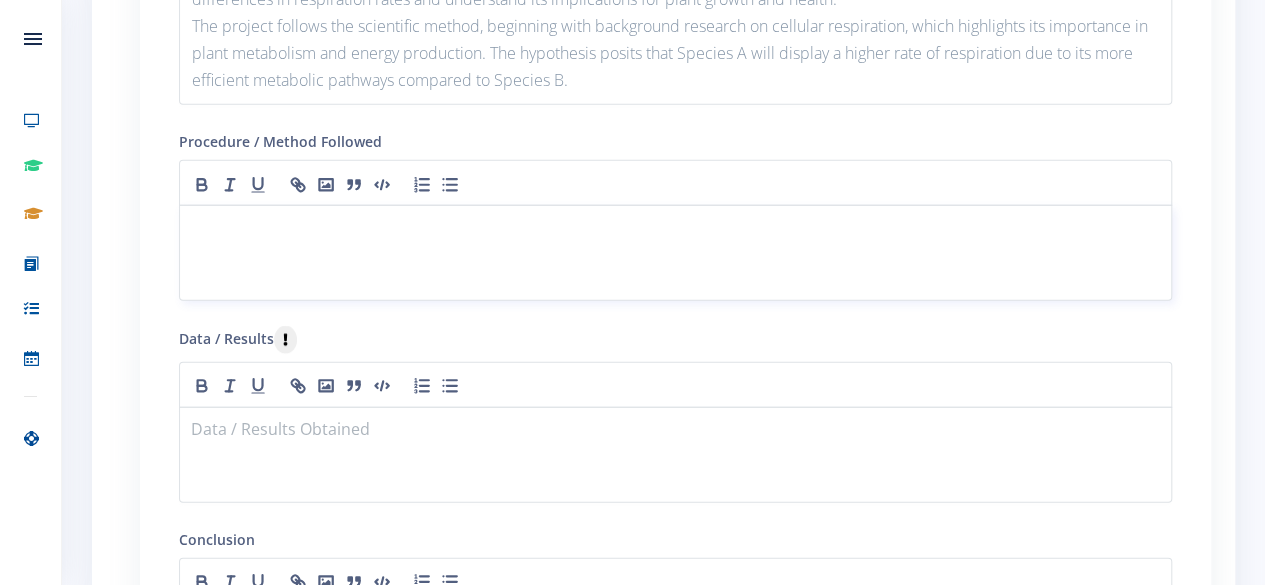 click at bounding box center (675, 253) 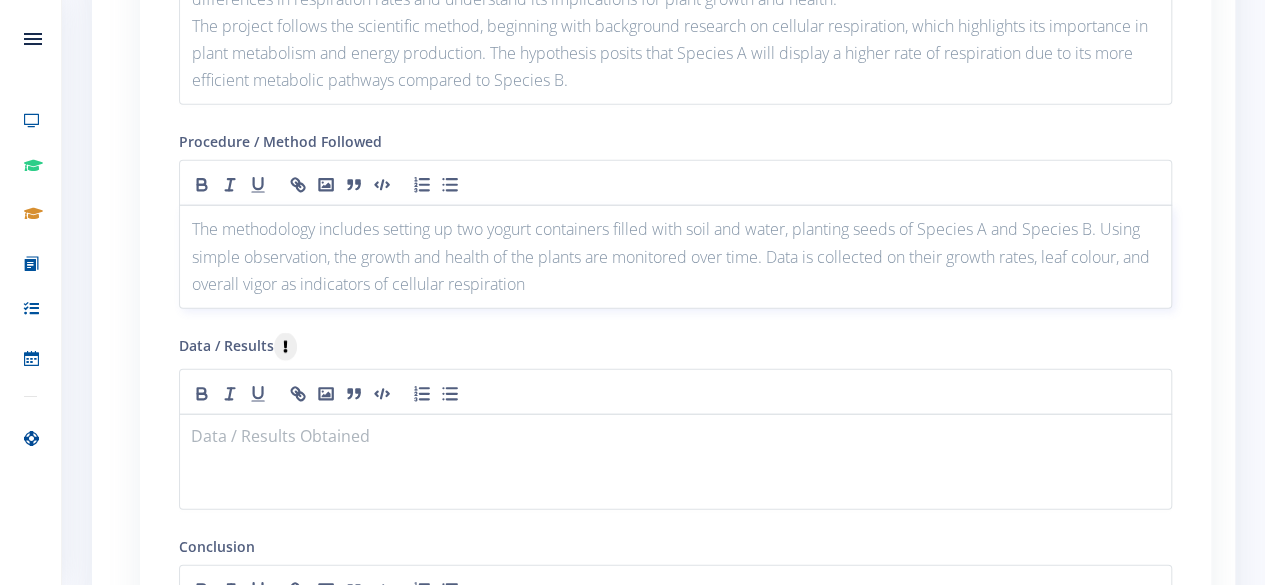 scroll, scrollTop: 0, scrollLeft: 0, axis: both 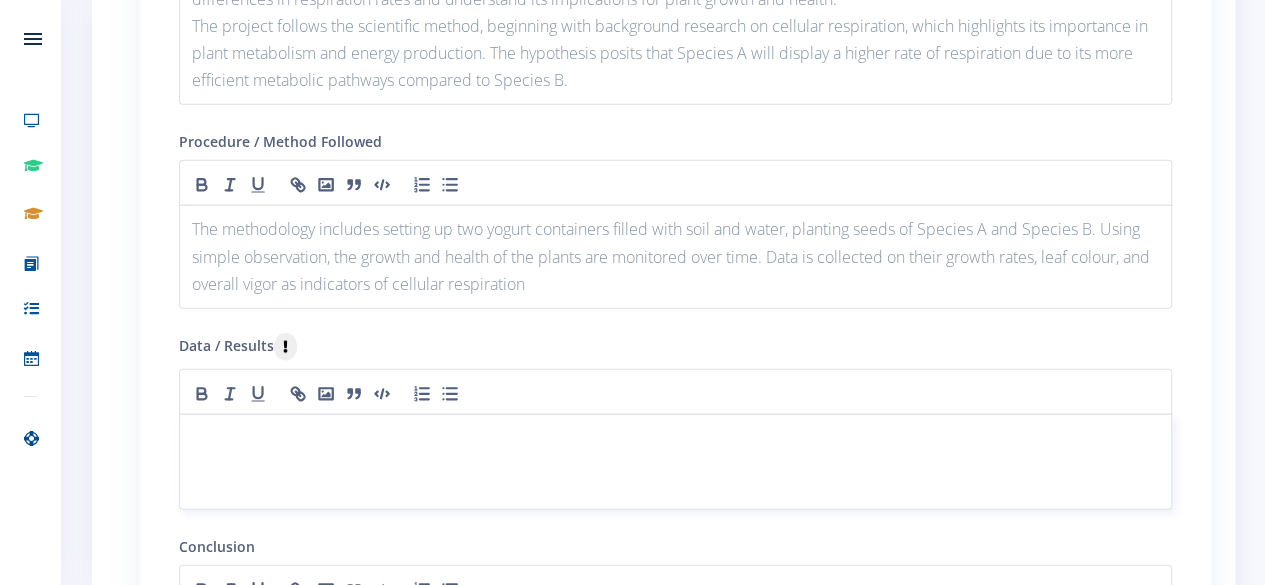 click at bounding box center (675, 438) 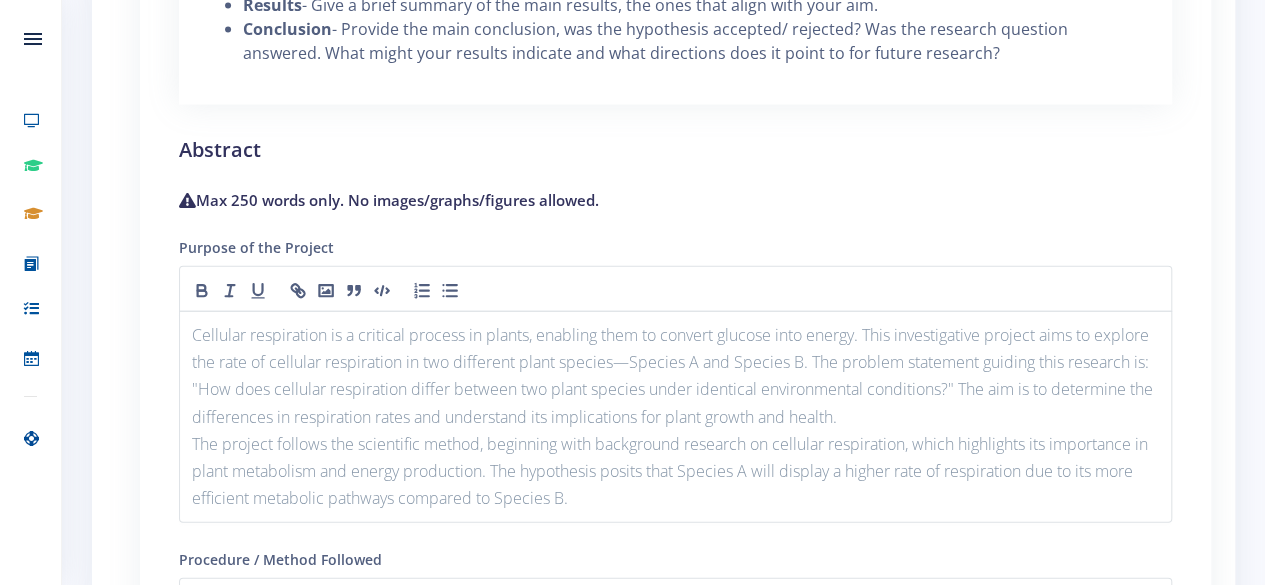 scroll, scrollTop: 2490, scrollLeft: 0, axis: vertical 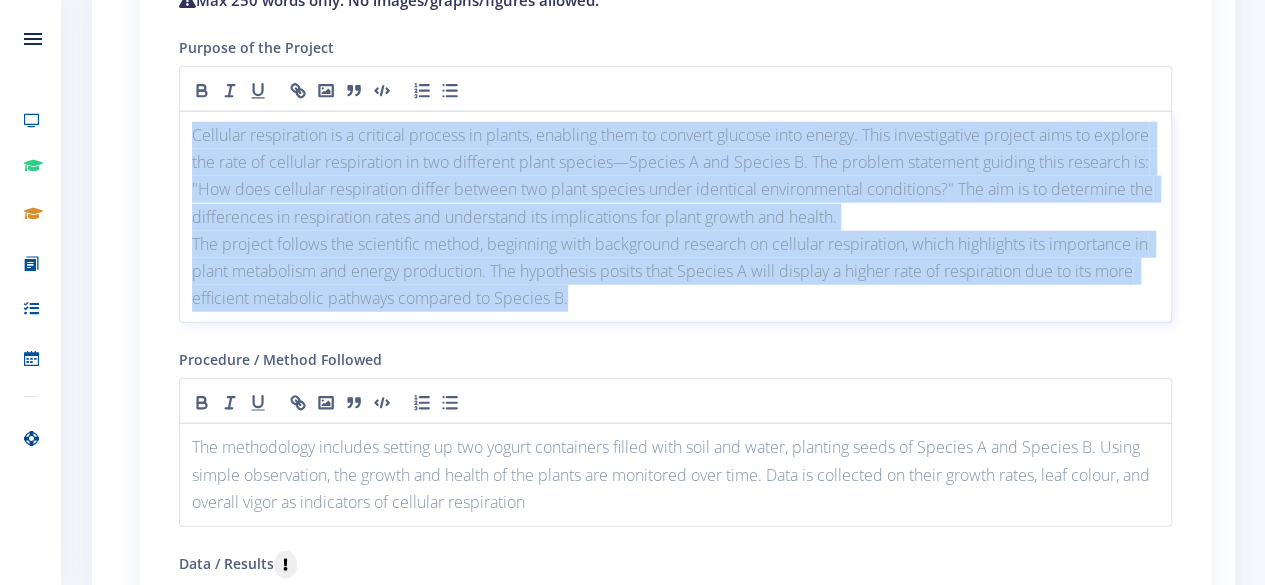 drag, startPoint x: 187, startPoint y: 143, endPoint x: 579, endPoint y: 293, distance: 419.71896 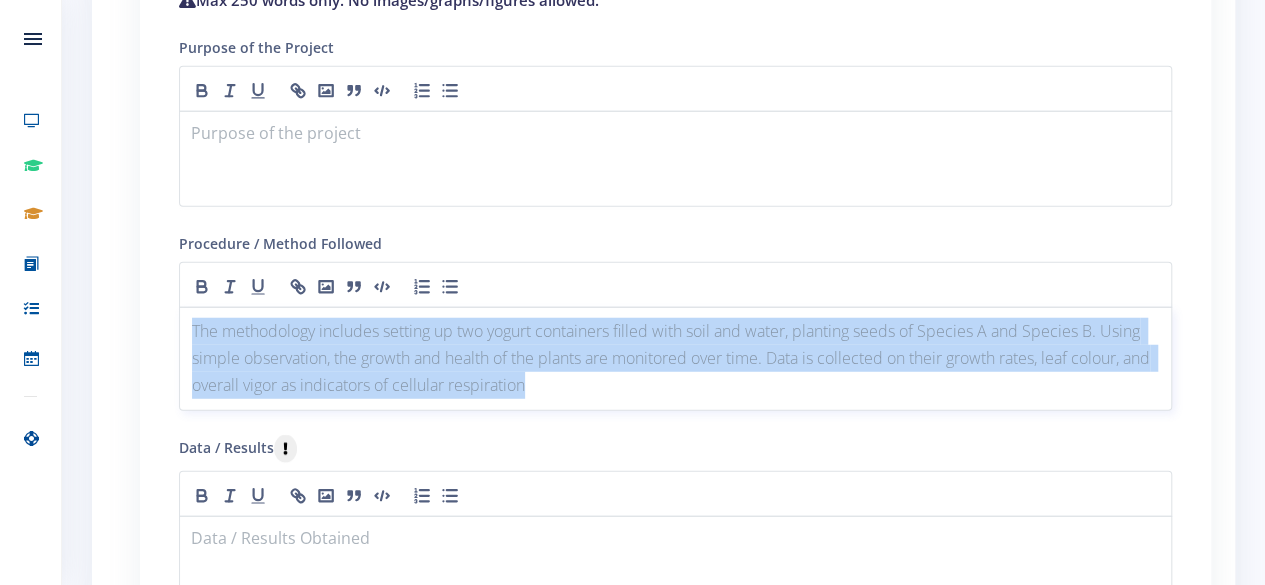 drag, startPoint x: 192, startPoint y: 318, endPoint x: 610, endPoint y: 403, distance: 426.5548 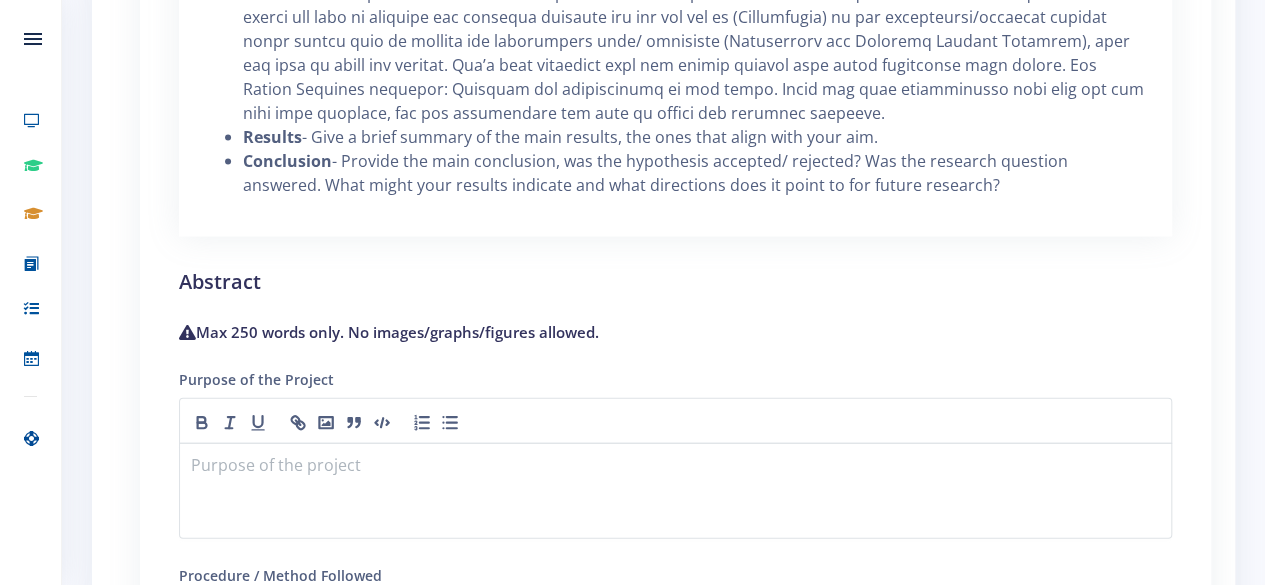 scroll, scrollTop: 2128, scrollLeft: 0, axis: vertical 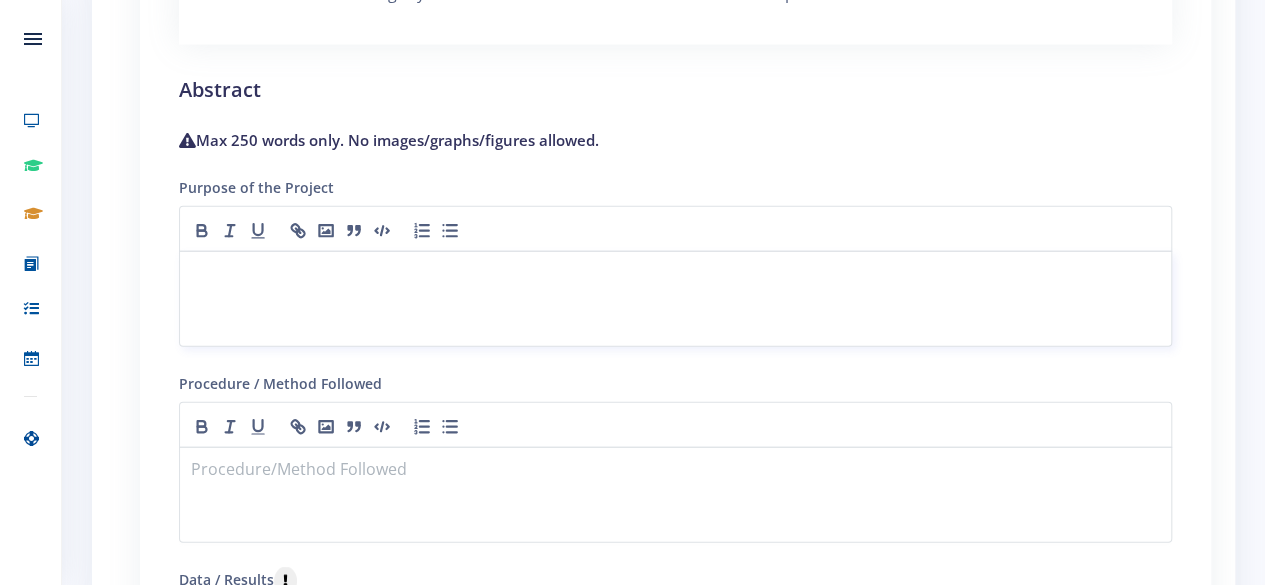 click at bounding box center (675, 275) 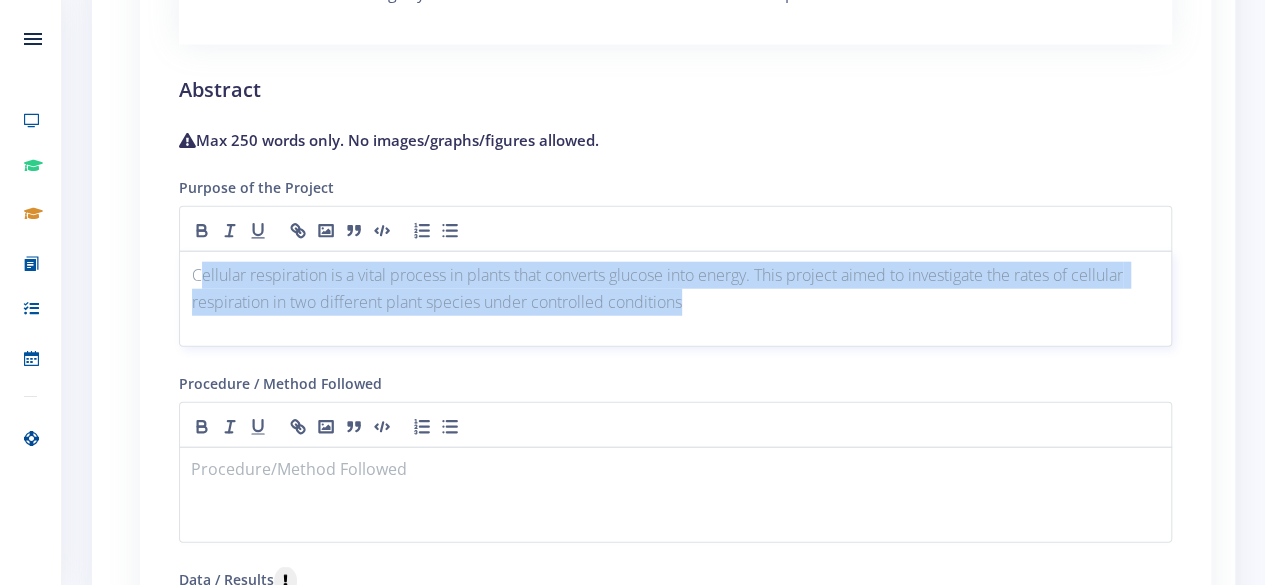 drag, startPoint x: 200, startPoint y: 277, endPoint x: 692, endPoint y: 306, distance: 492.85394 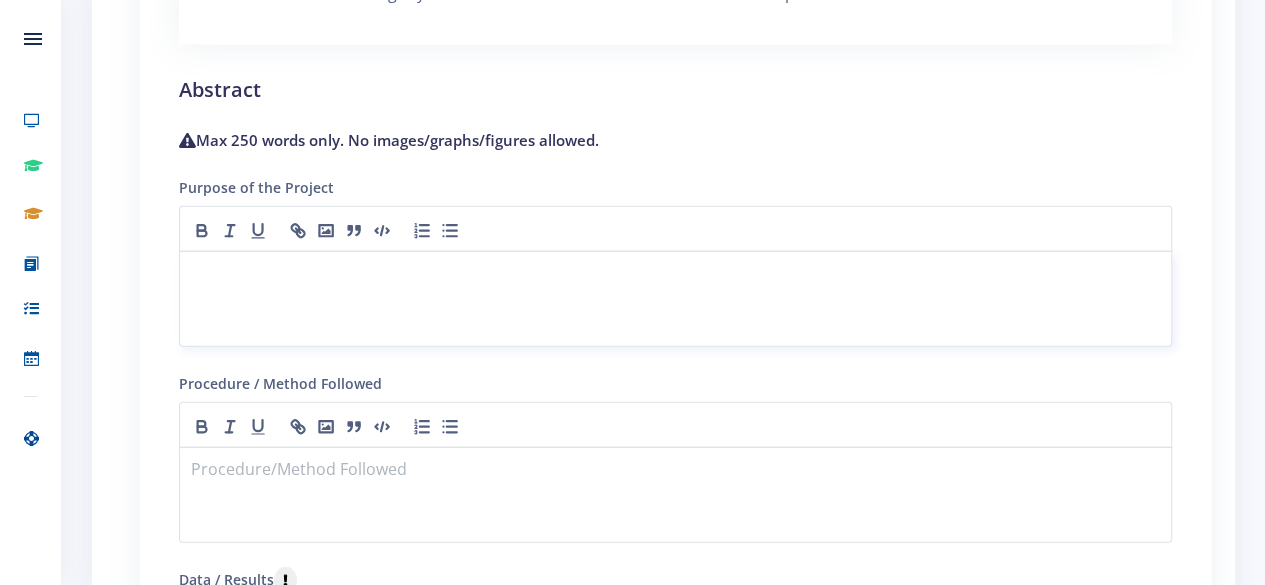 scroll, scrollTop: 0, scrollLeft: 0, axis: both 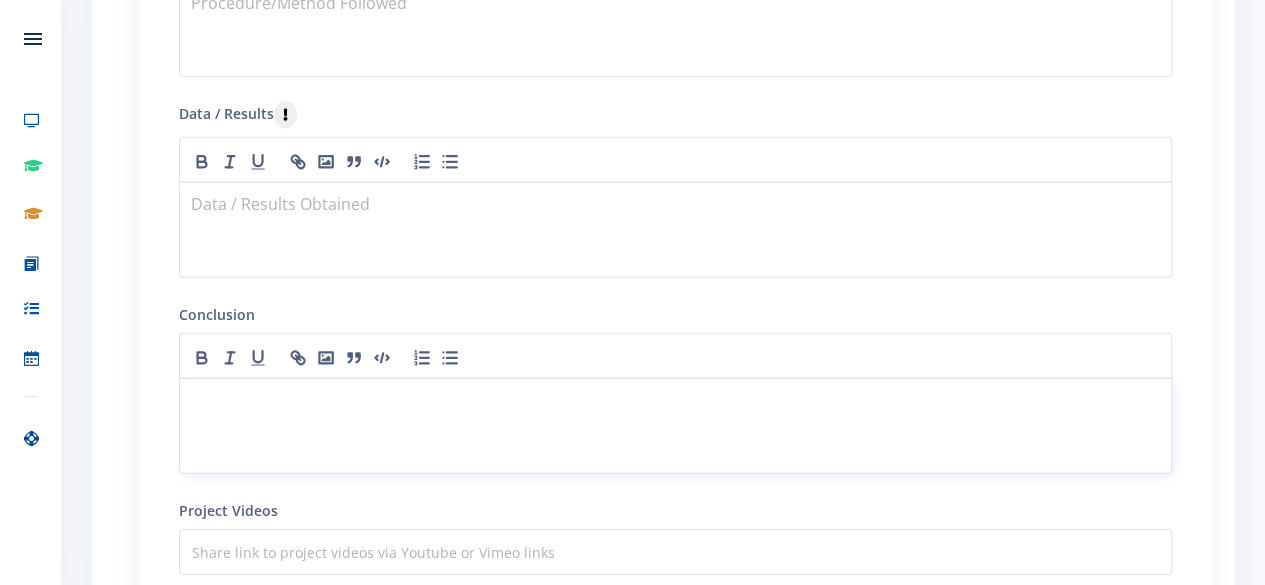 click at bounding box center [675, 402] 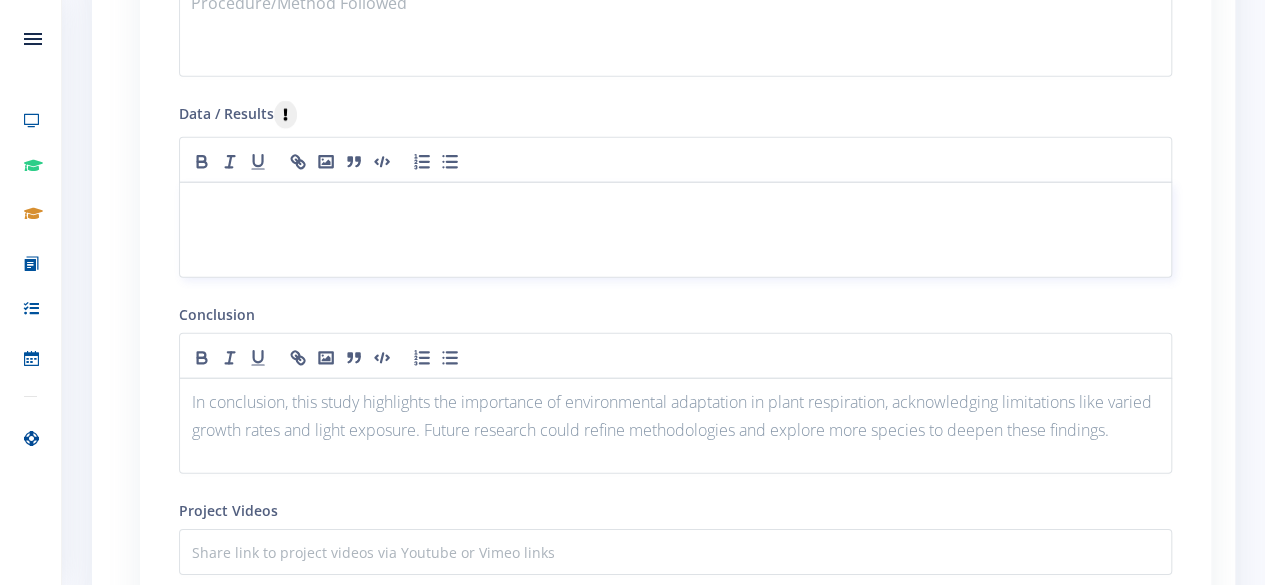 click at bounding box center [675, 230] 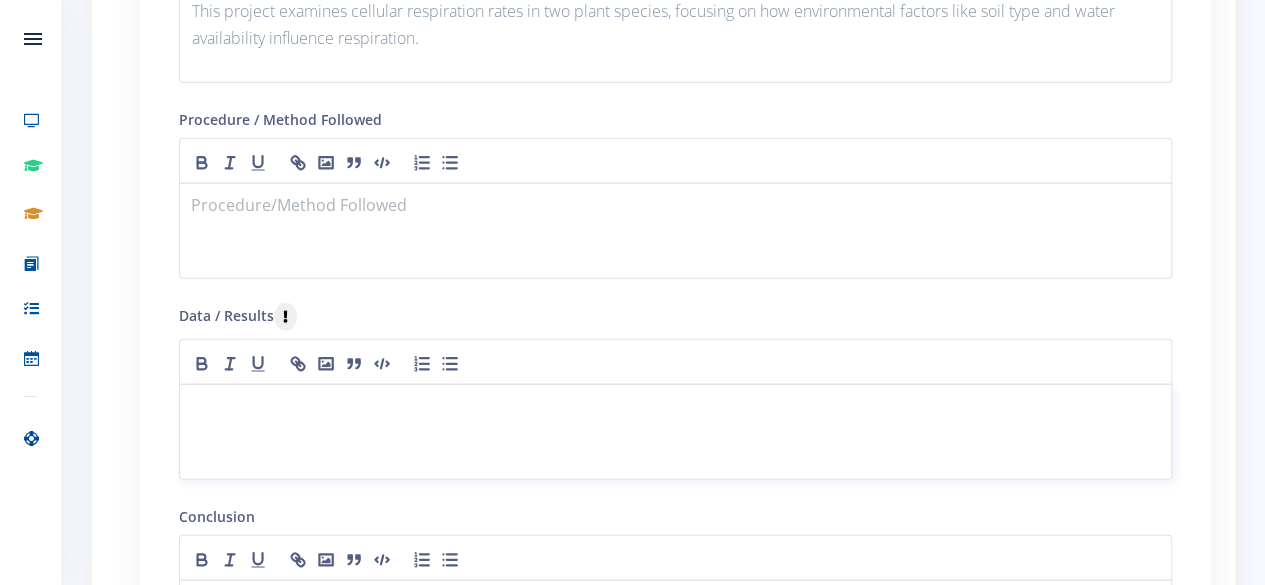 scroll, scrollTop: 2609, scrollLeft: 0, axis: vertical 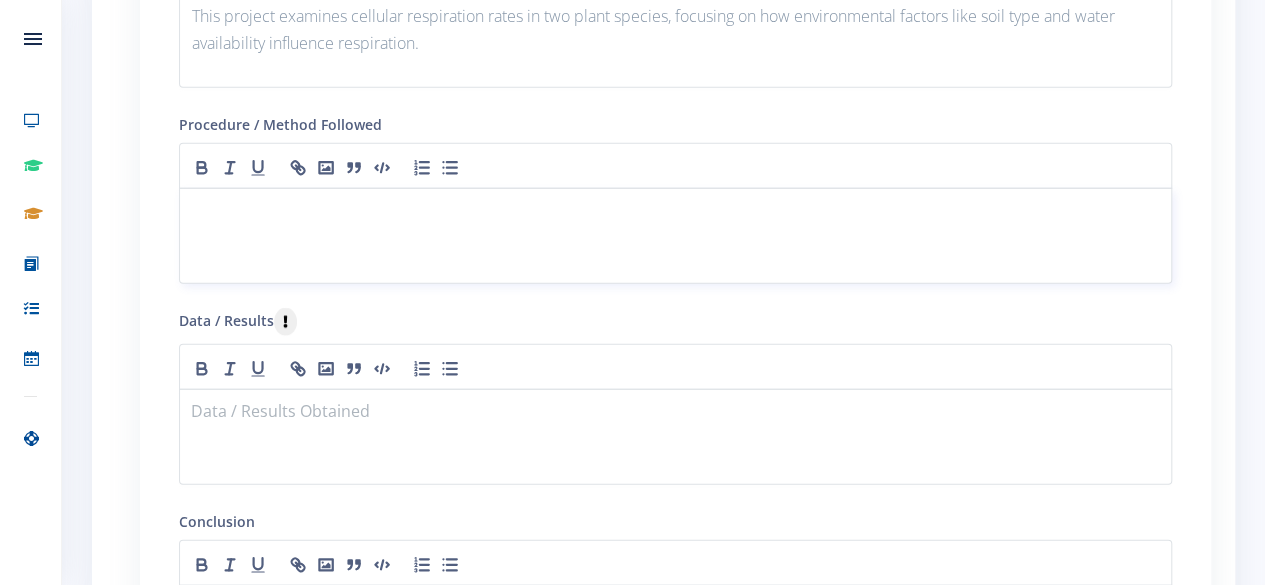 click at bounding box center [675, 212] 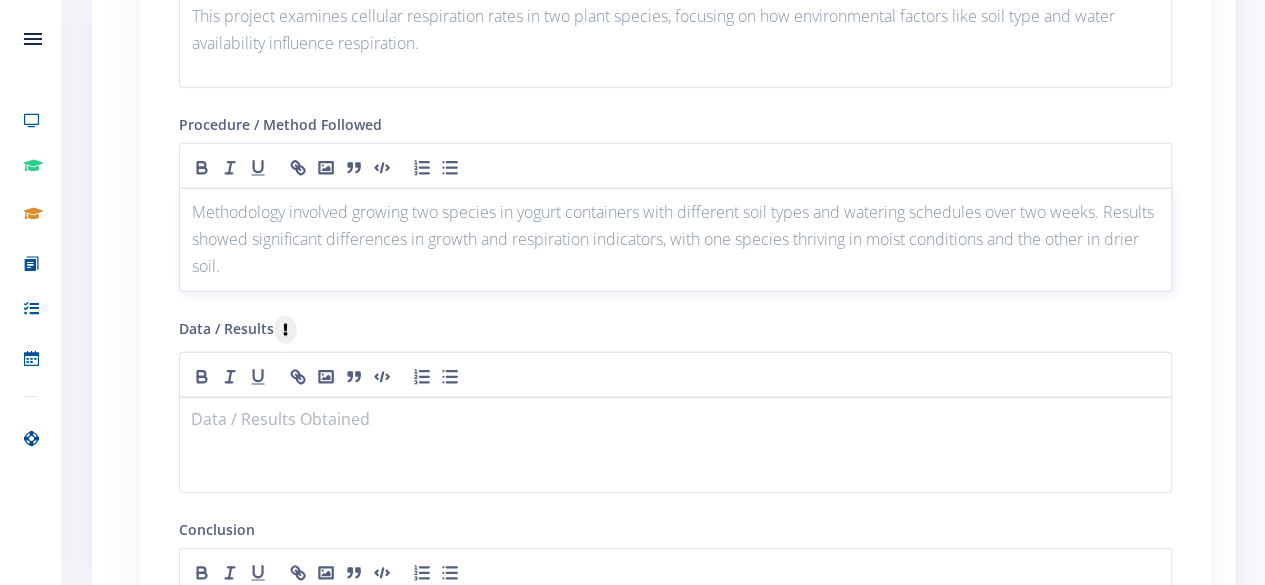 scroll, scrollTop: 0, scrollLeft: 0, axis: both 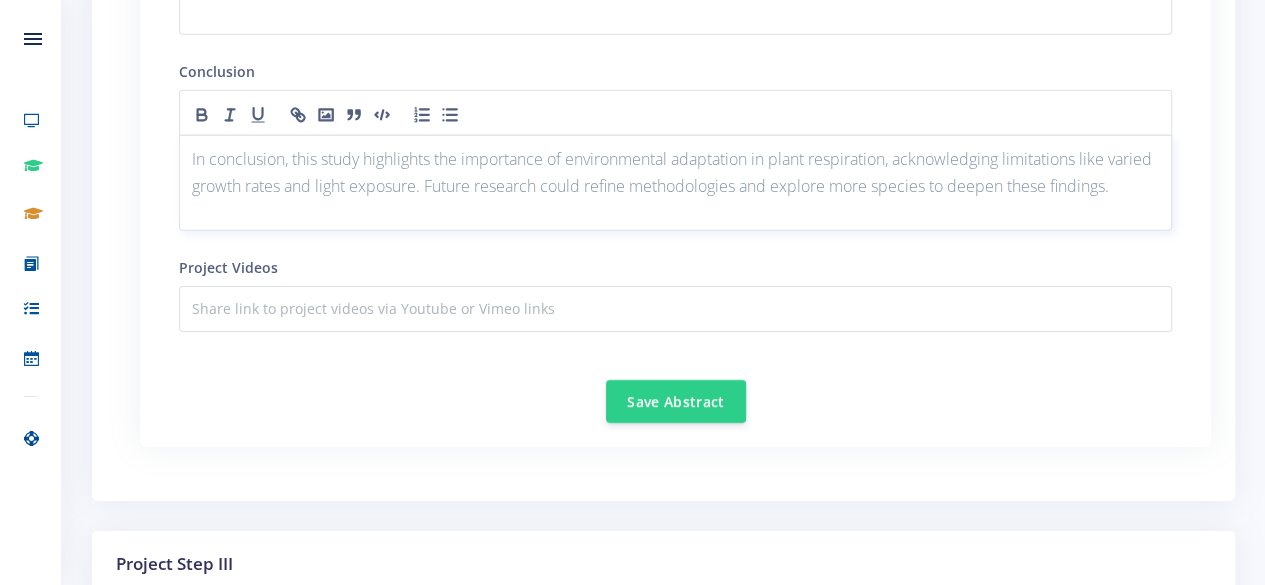 drag, startPoint x: 192, startPoint y: 150, endPoint x: 274, endPoint y: 215, distance: 104.63747 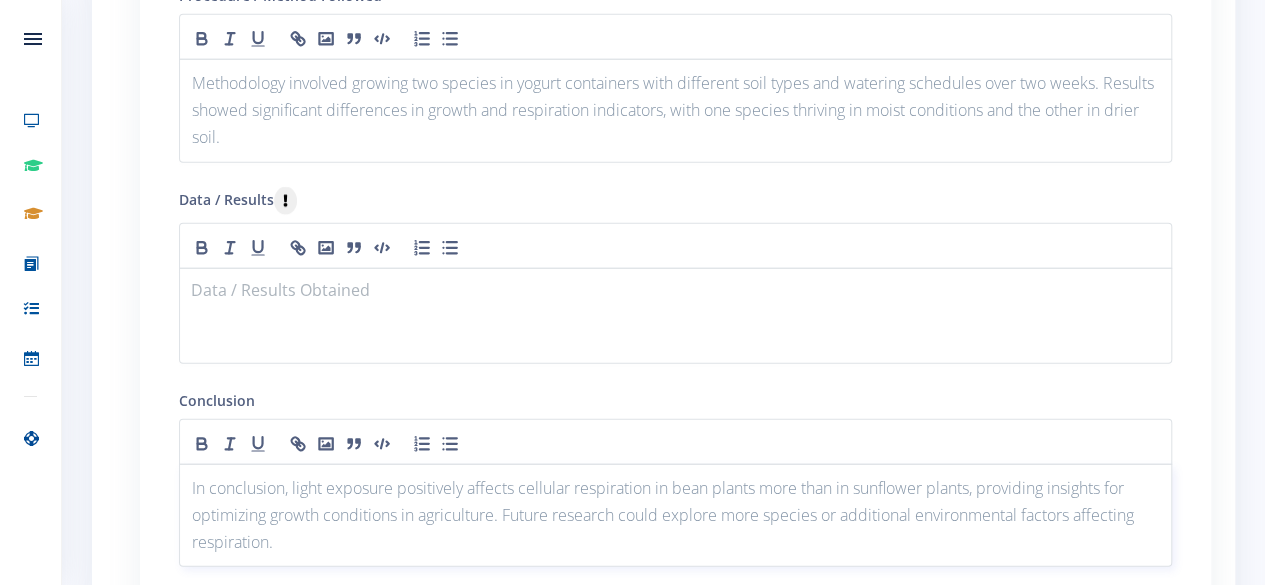 scroll, scrollTop: 2714, scrollLeft: 0, axis: vertical 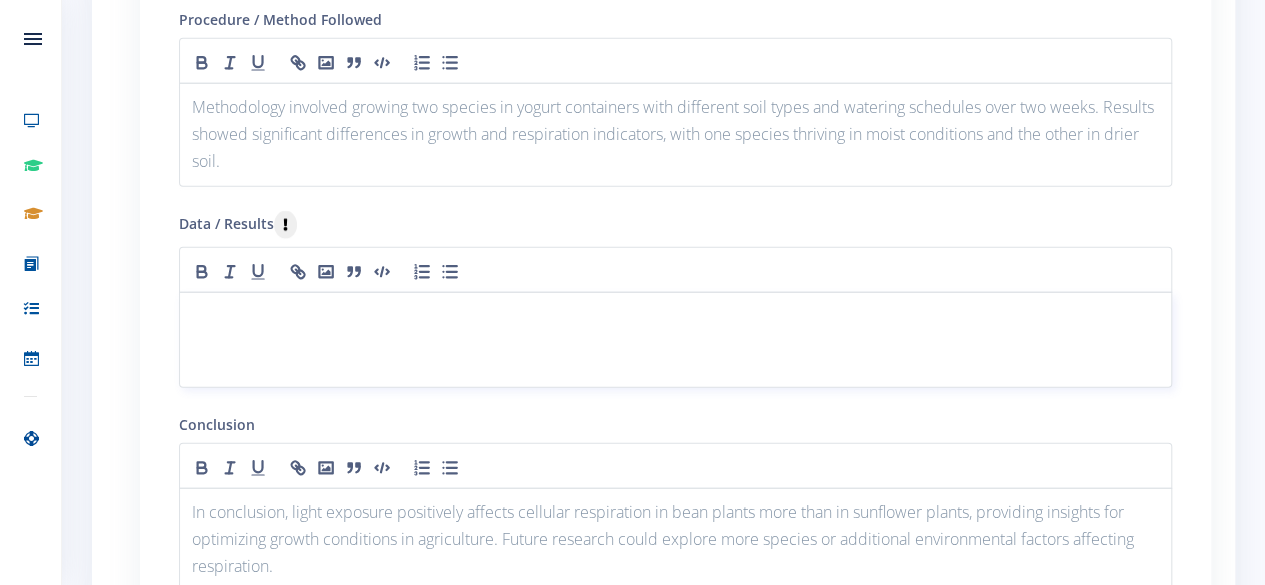 click at bounding box center [675, 316] 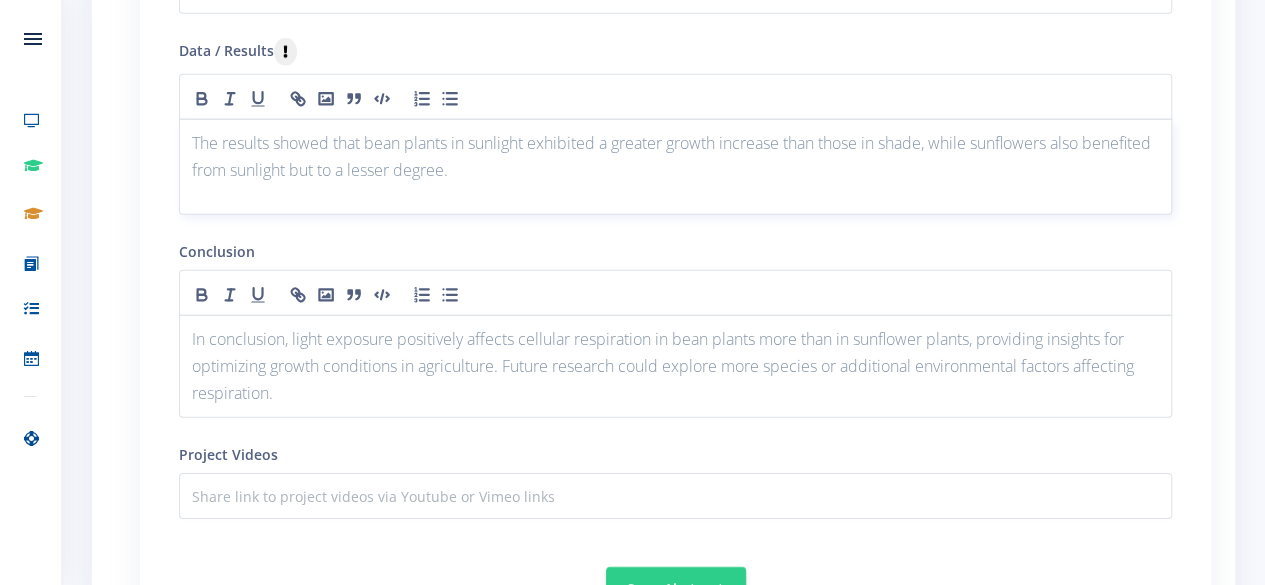 scroll, scrollTop: 2911, scrollLeft: 0, axis: vertical 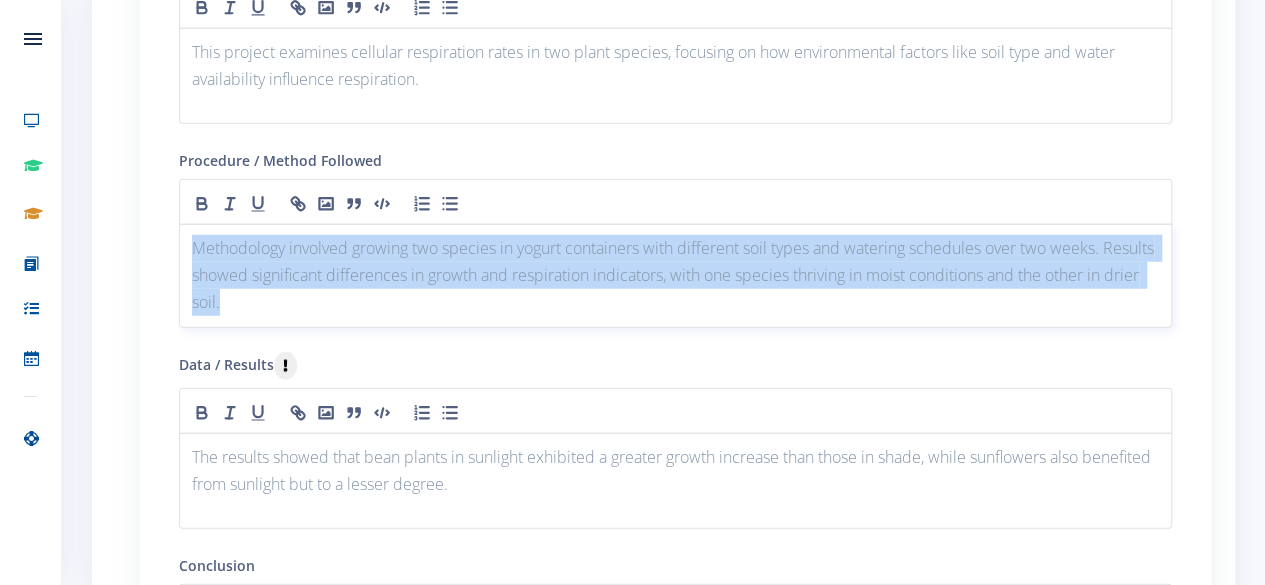 drag, startPoint x: 194, startPoint y: 246, endPoint x: 276, endPoint y: 303, distance: 99.86491 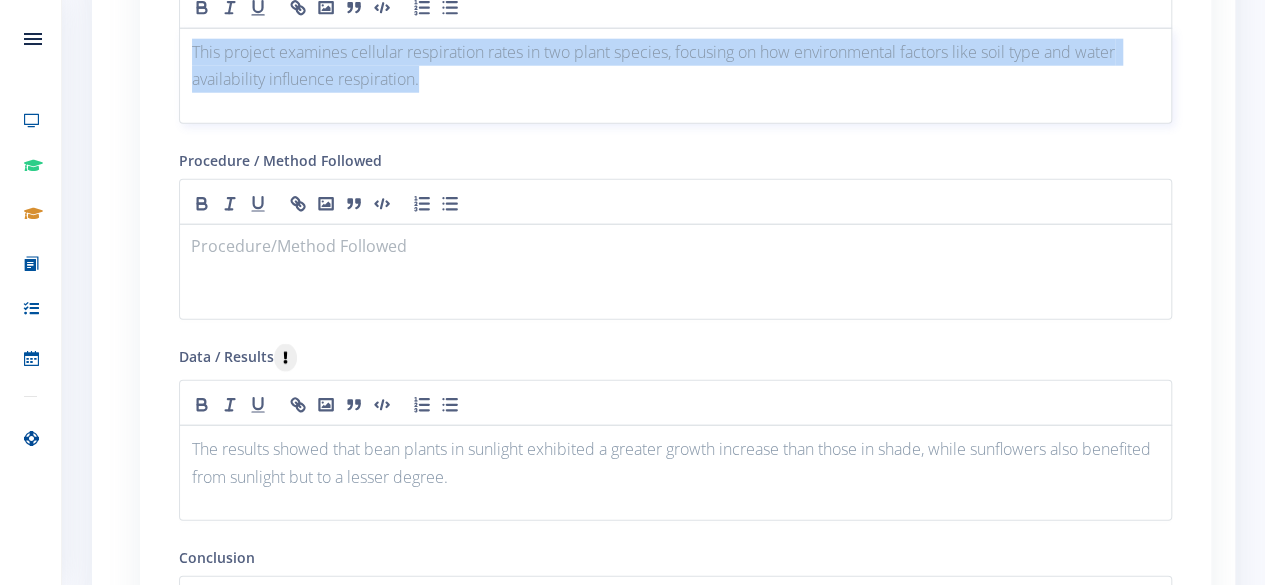 drag, startPoint x: 192, startPoint y: 55, endPoint x: 434, endPoint y: 87, distance: 244.10654 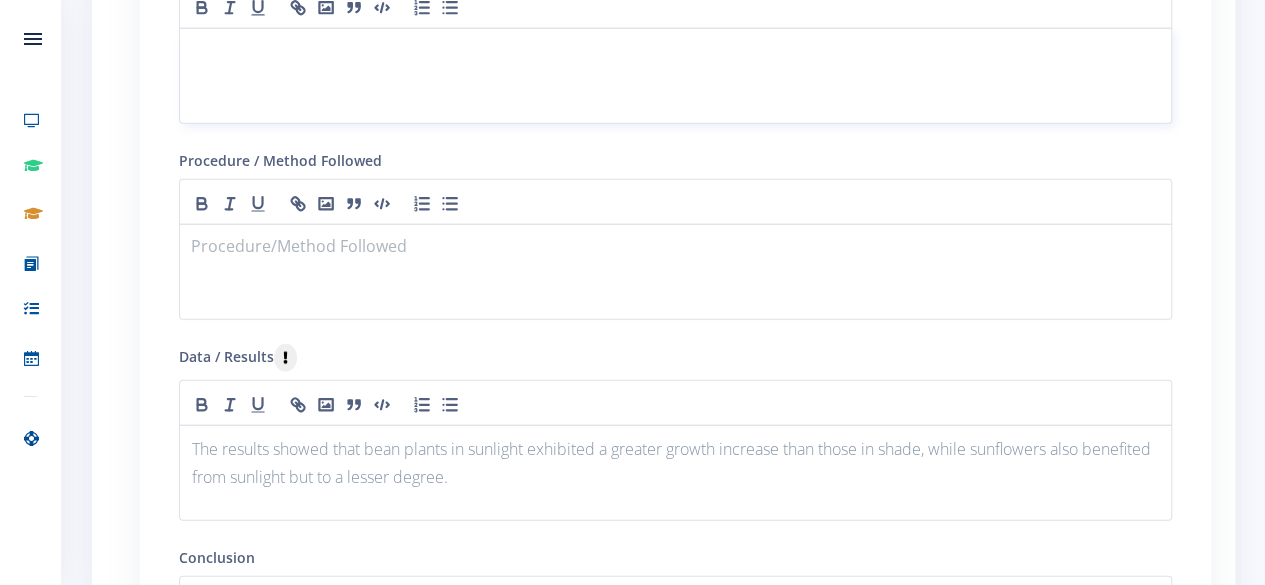 scroll, scrollTop: 2439, scrollLeft: 0, axis: vertical 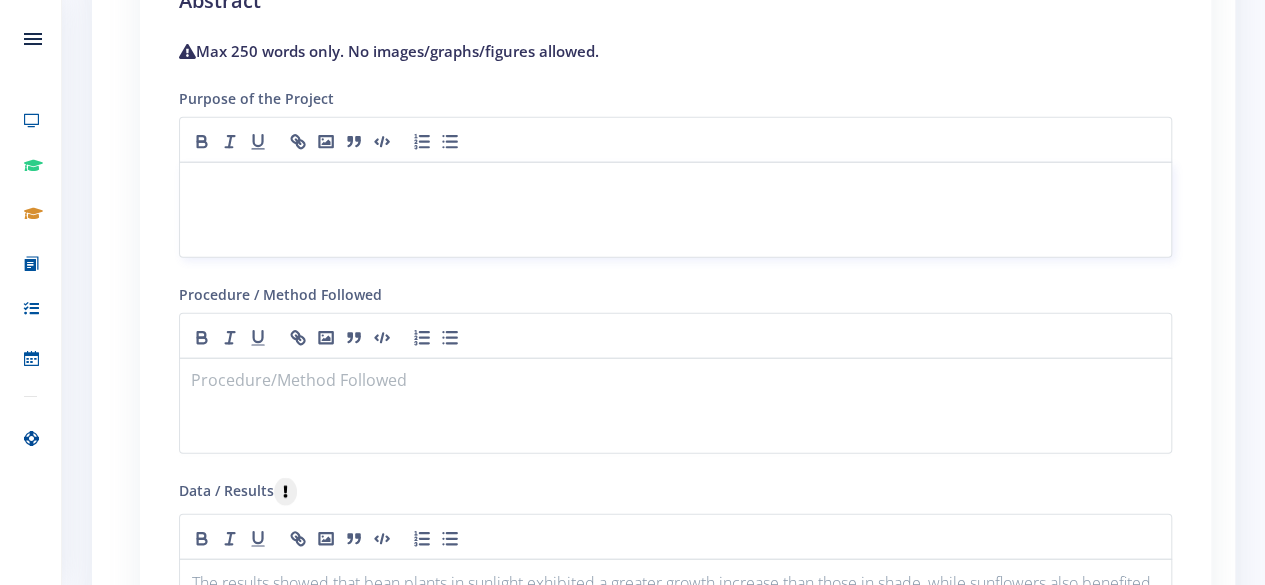 click at bounding box center (675, 186) 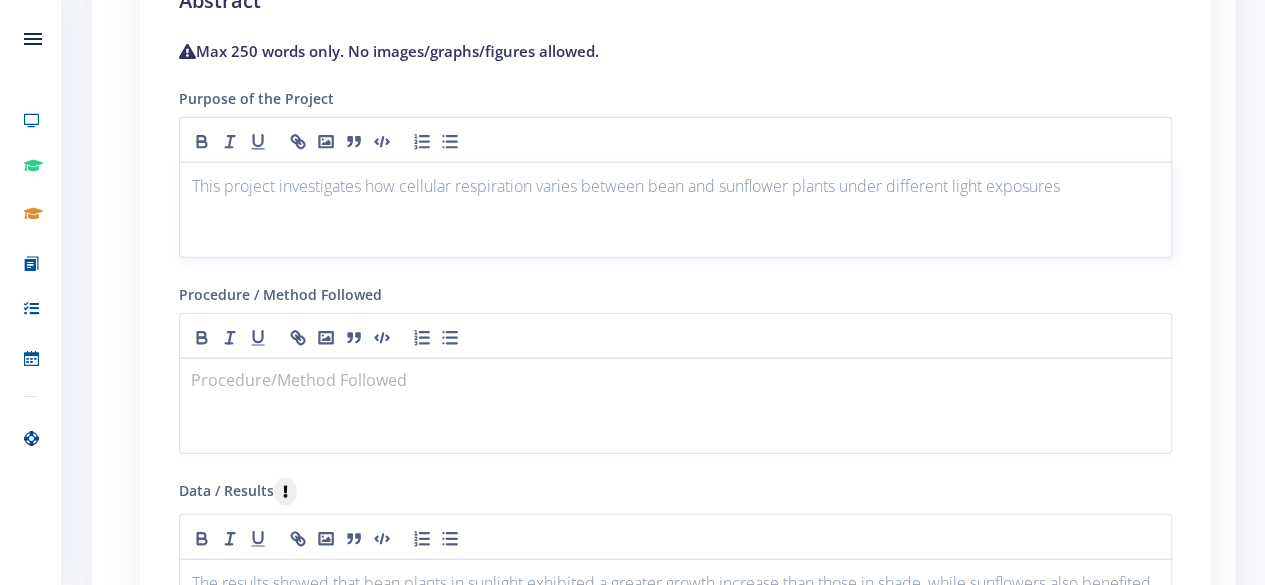 scroll, scrollTop: 0, scrollLeft: 0, axis: both 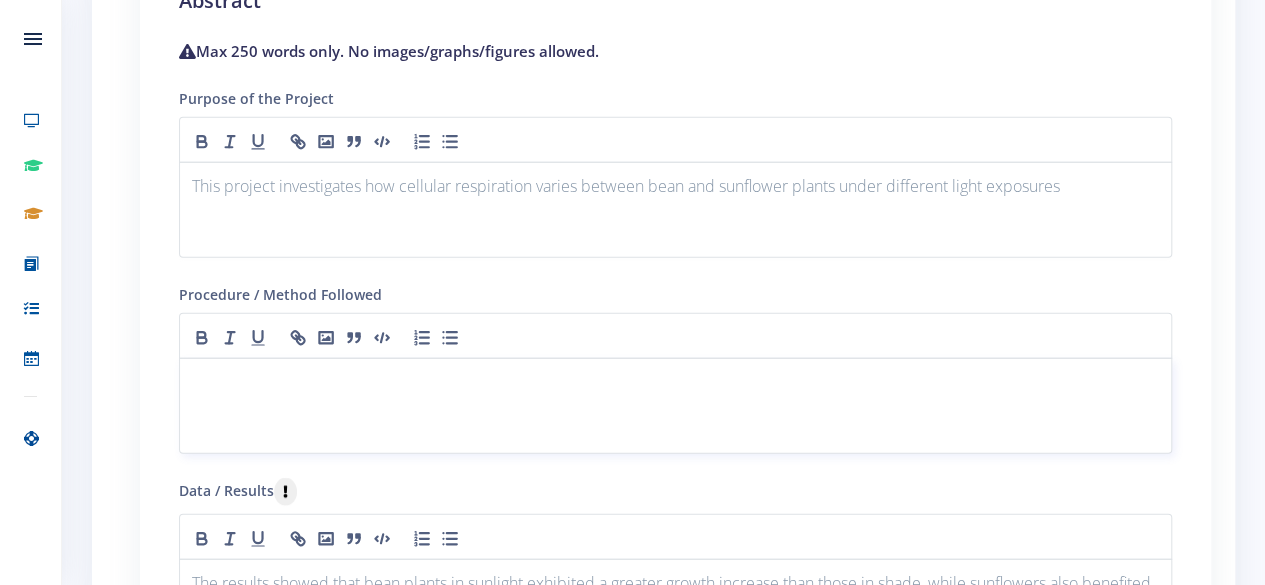 click at bounding box center (675, 406) 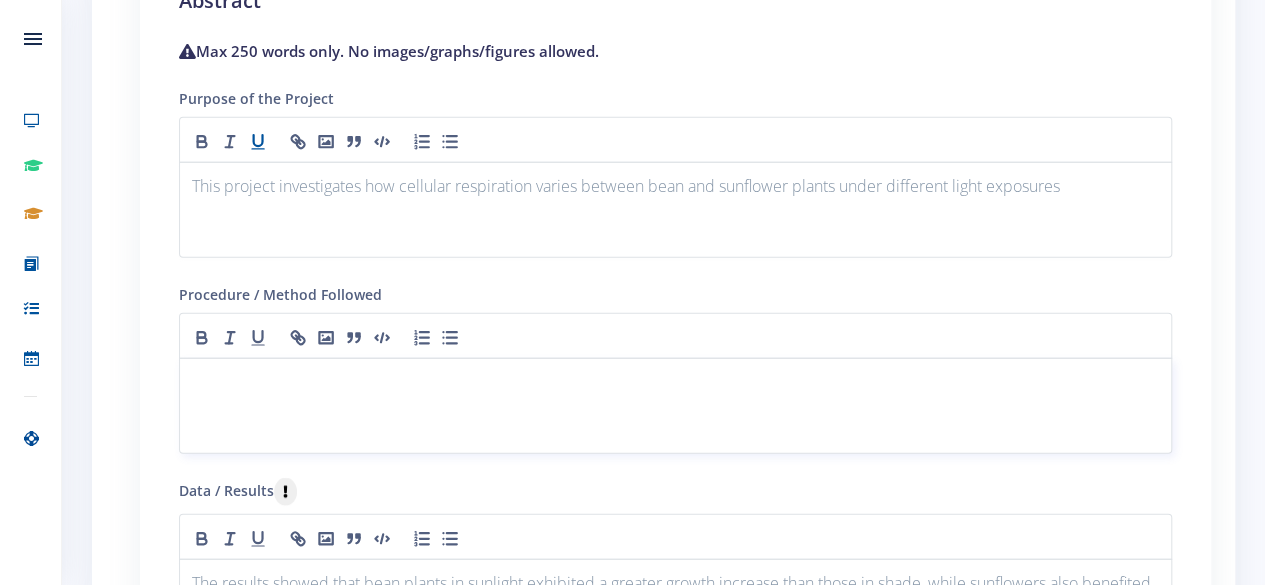 scroll, scrollTop: 0, scrollLeft: 0, axis: both 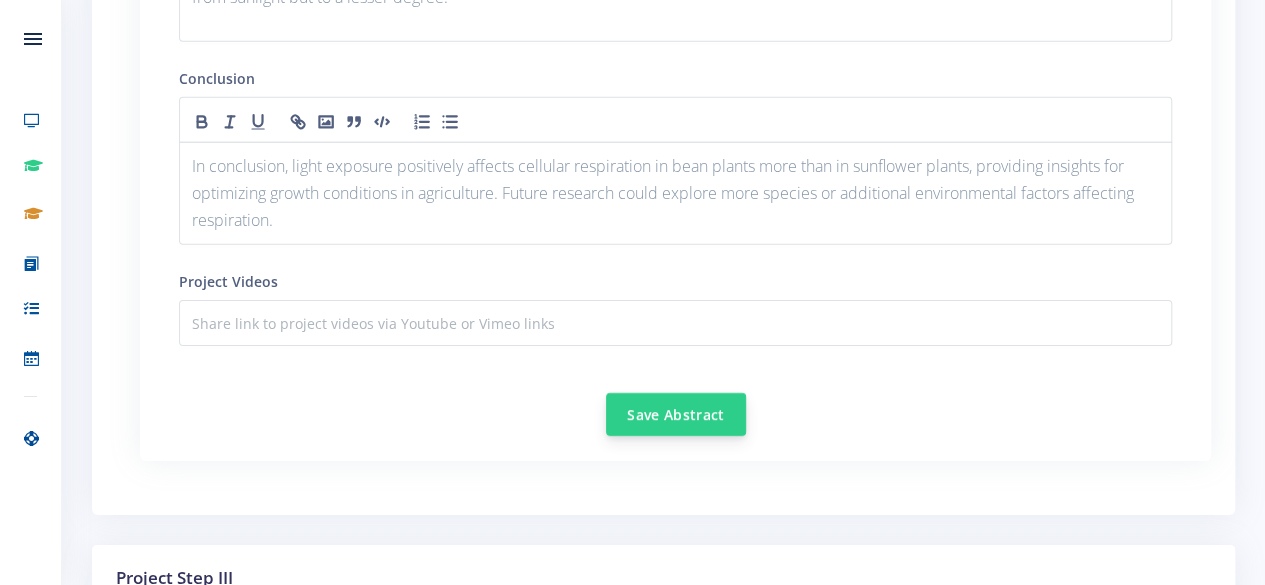 click on "Save Abstract" at bounding box center (676, 414) 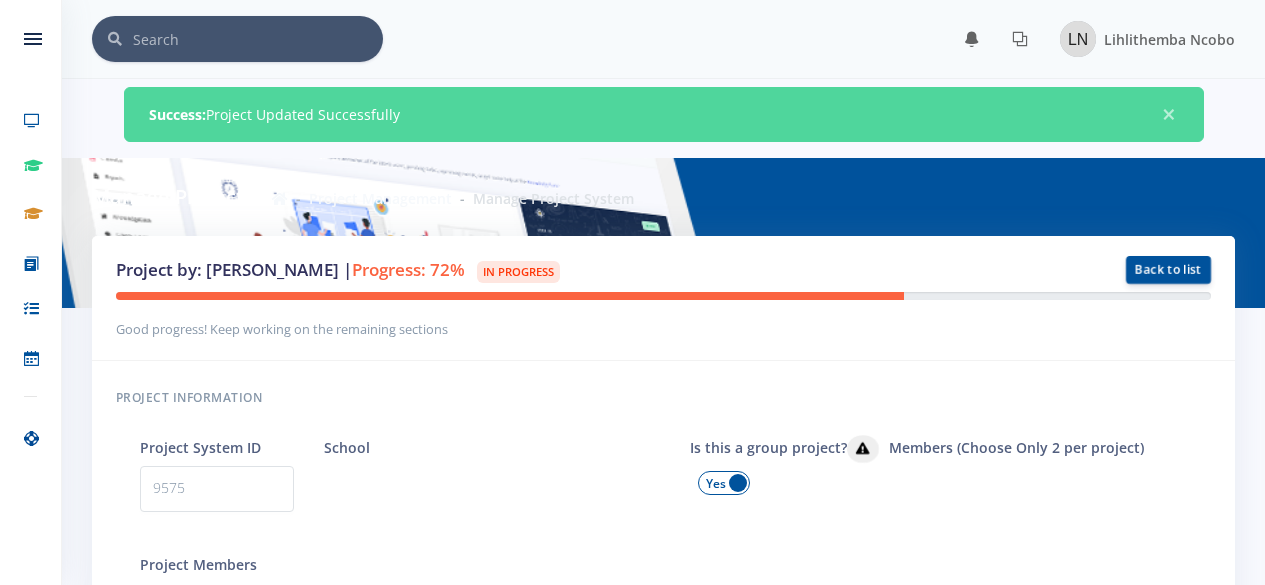 scroll, scrollTop: 0, scrollLeft: 0, axis: both 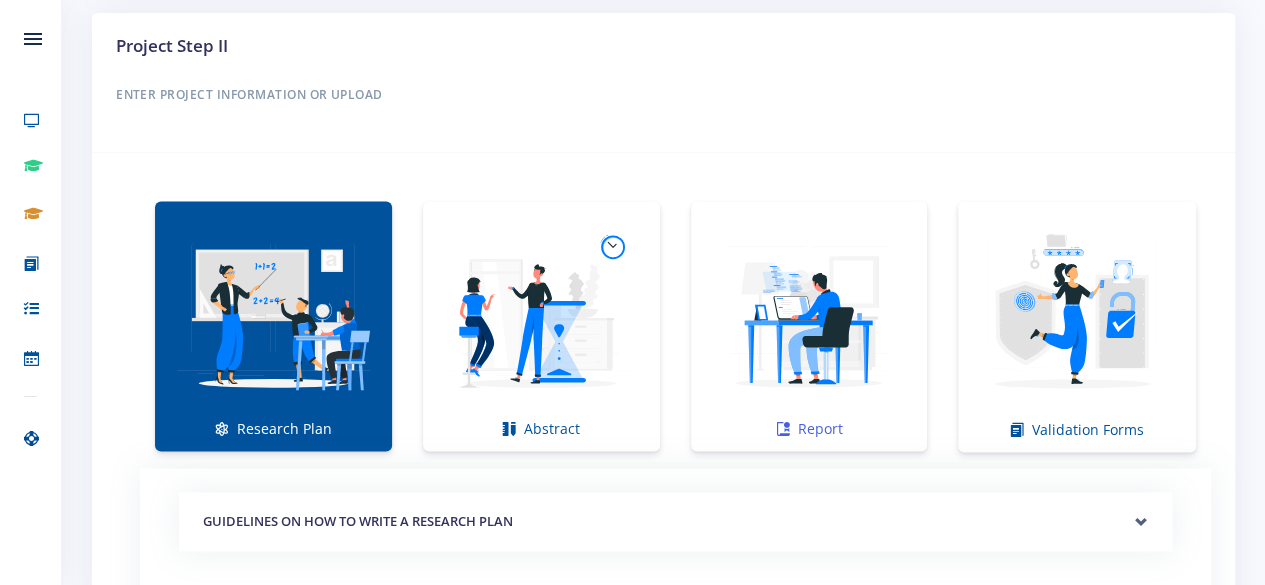 click at bounding box center (809, 315) 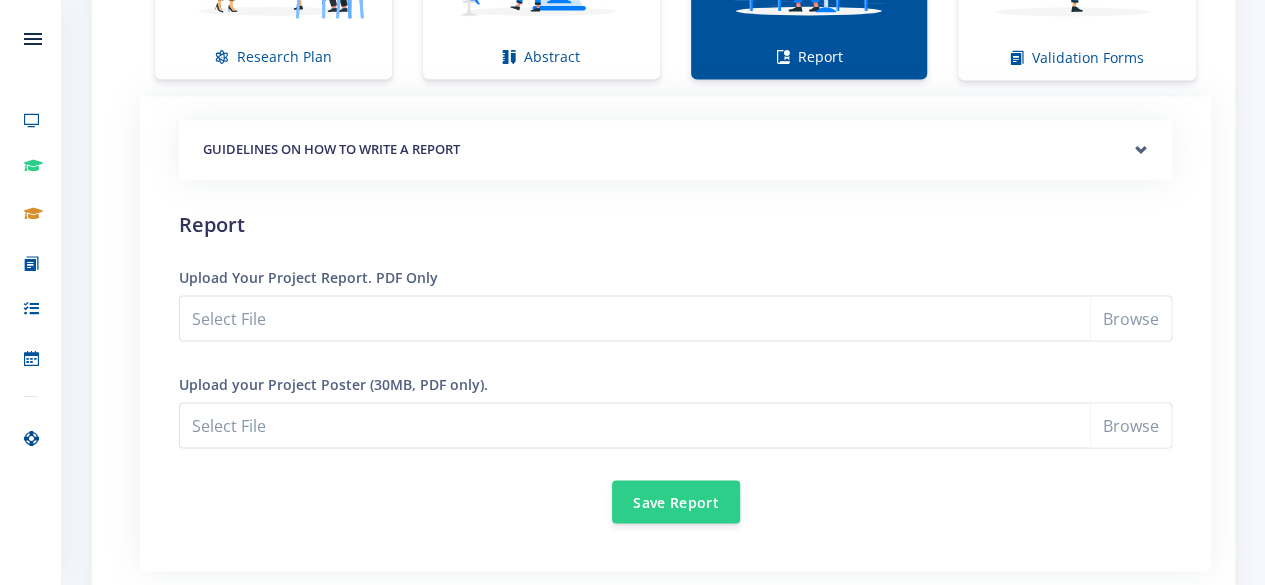 scroll, scrollTop: 1644, scrollLeft: 0, axis: vertical 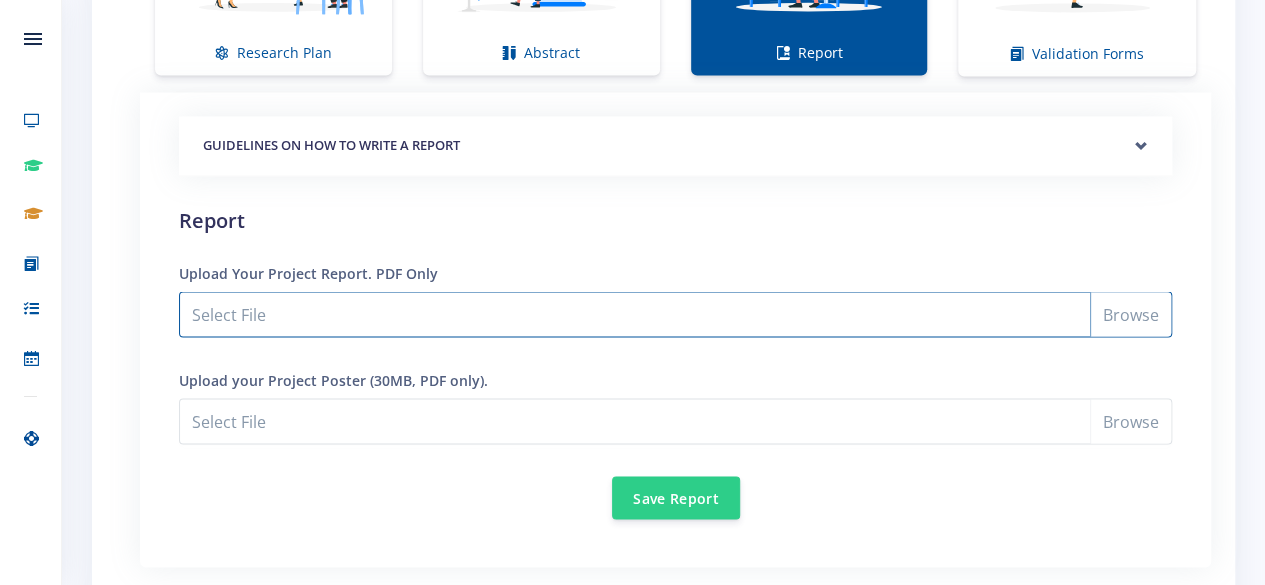 click on "Select File" at bounding box center [675, 314] 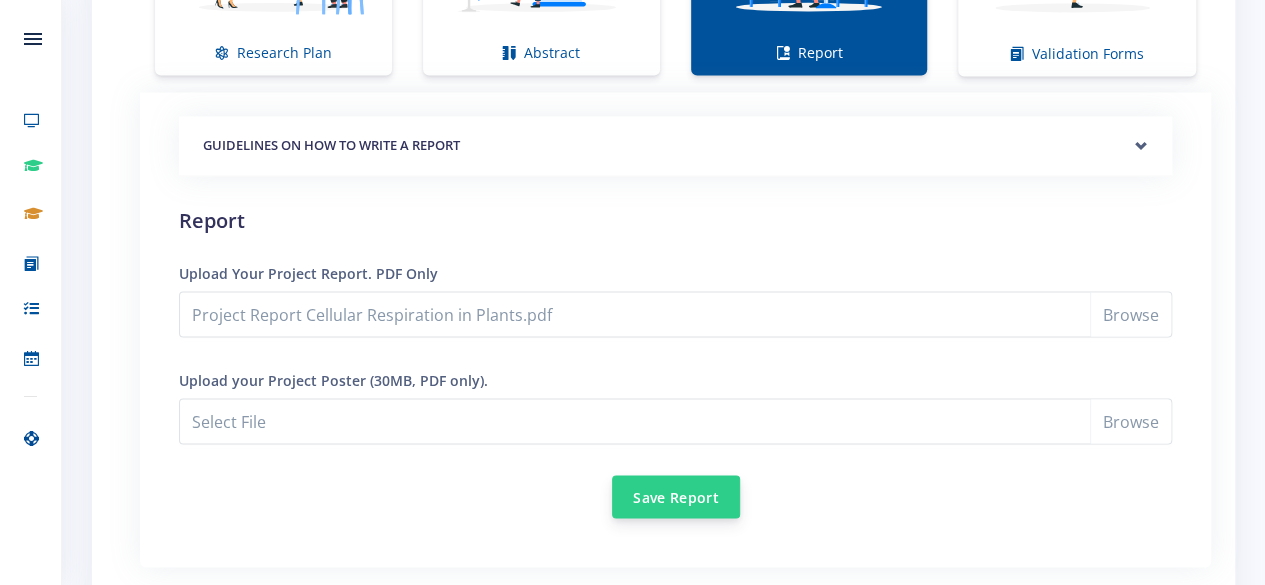 click on "Save Report" at bounding box center [676, 496] 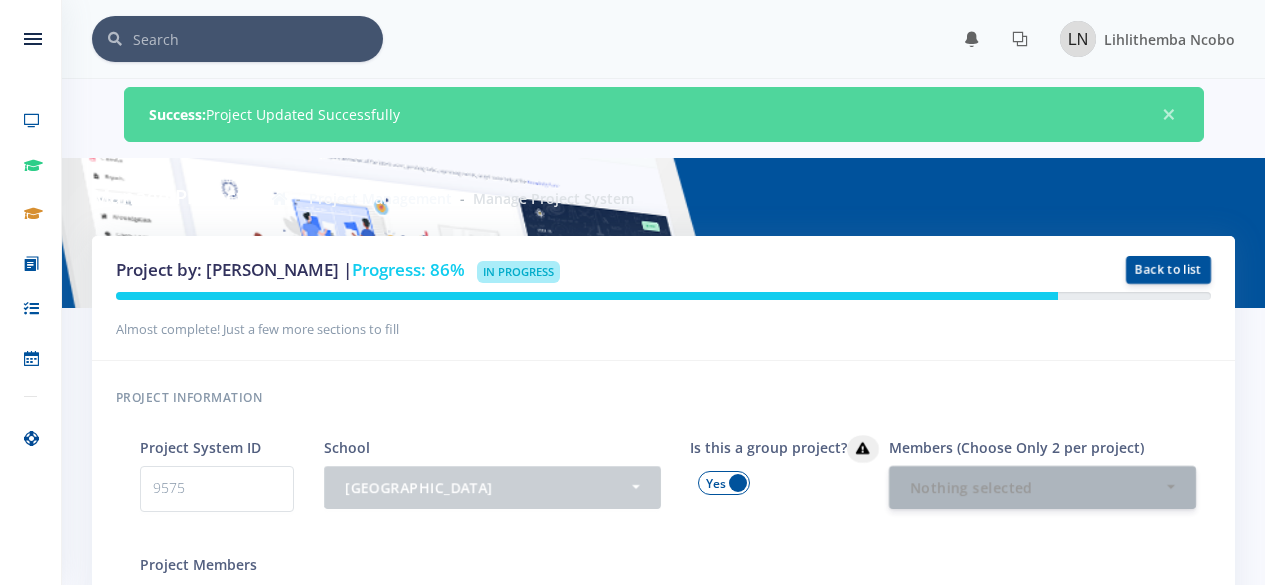 scroll, scrollTop: 0, scrollLeft: 0, axis: both 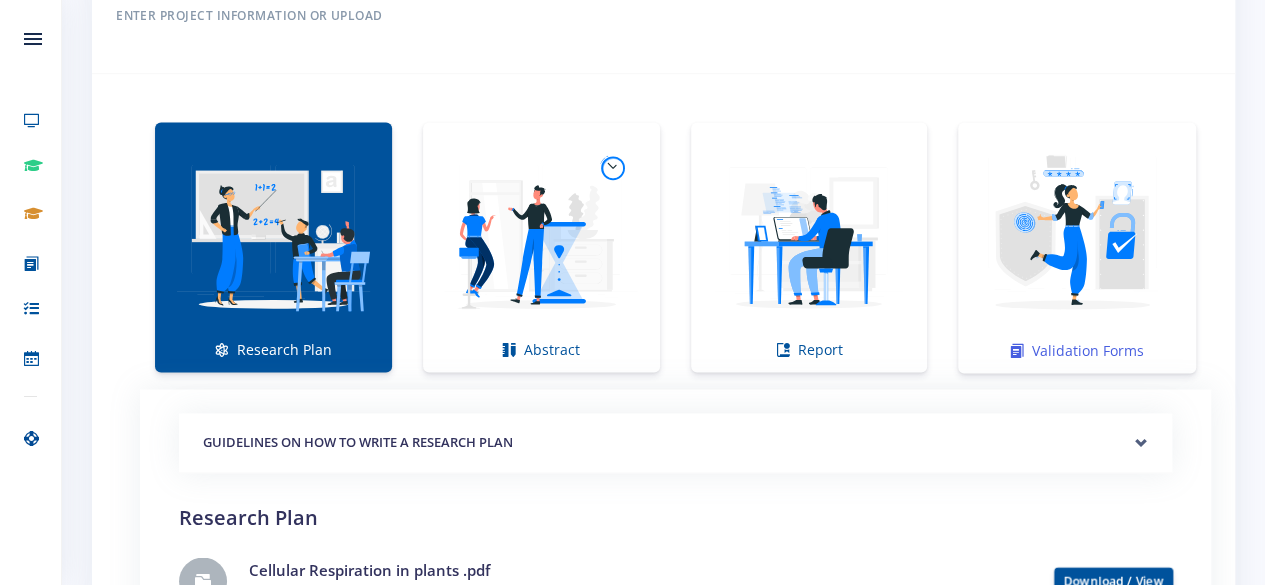 click at bounding box center [1077, 237] 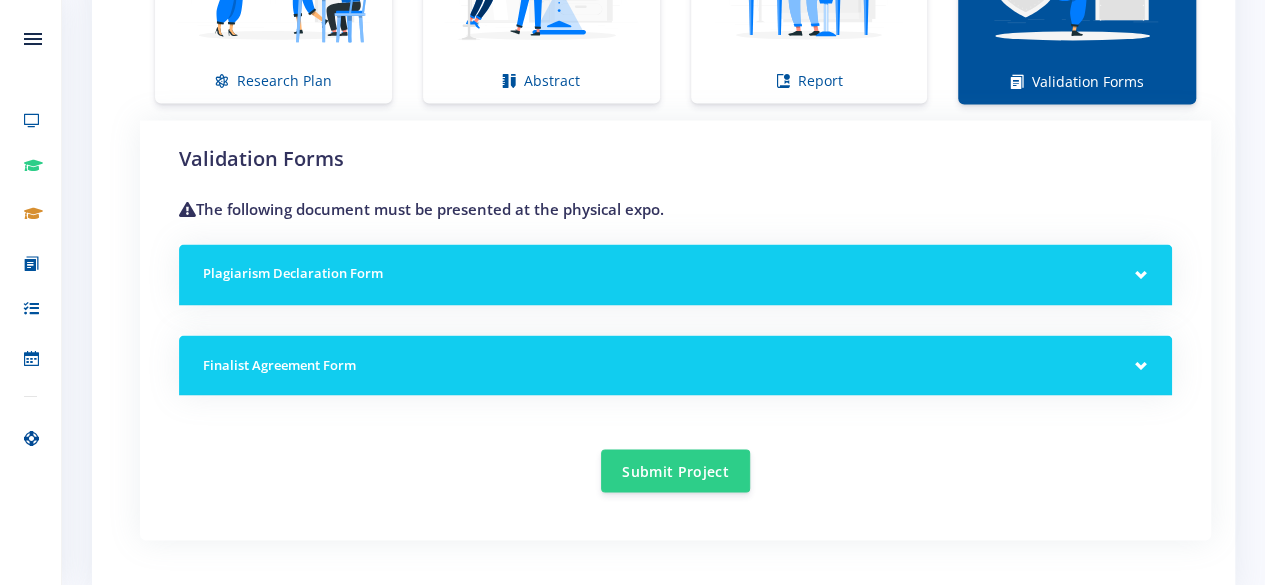 scroll, scrollTop: 1628, scrollLeft: 0, axis: vertical 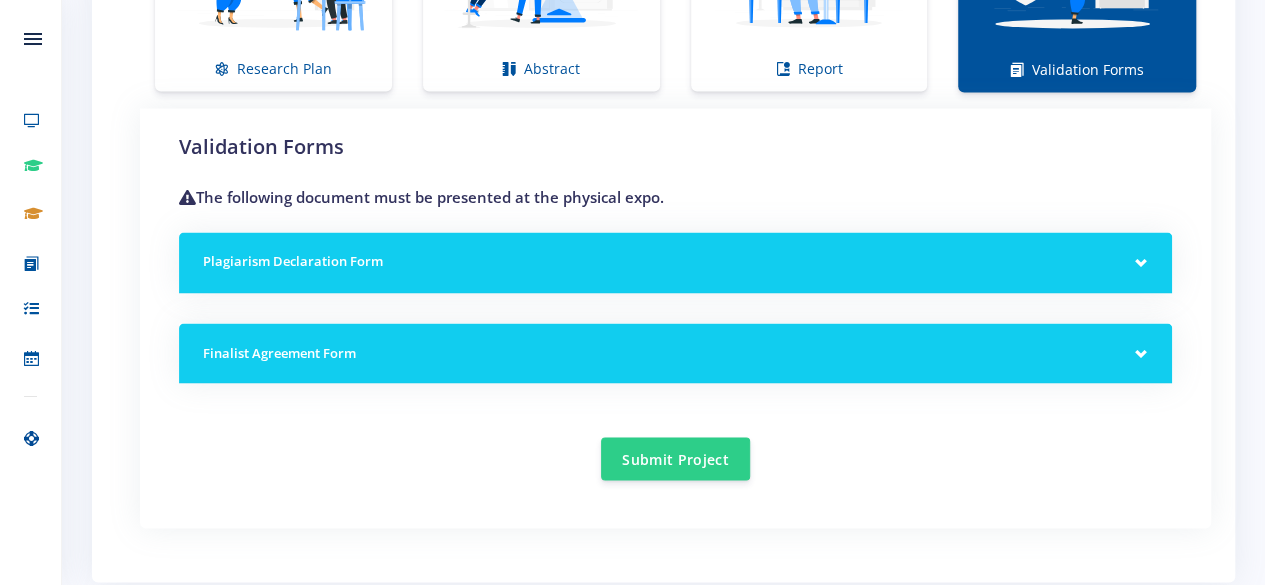 click on "Plagiarism
Declaration
Form" at bounding box center (675, 262) 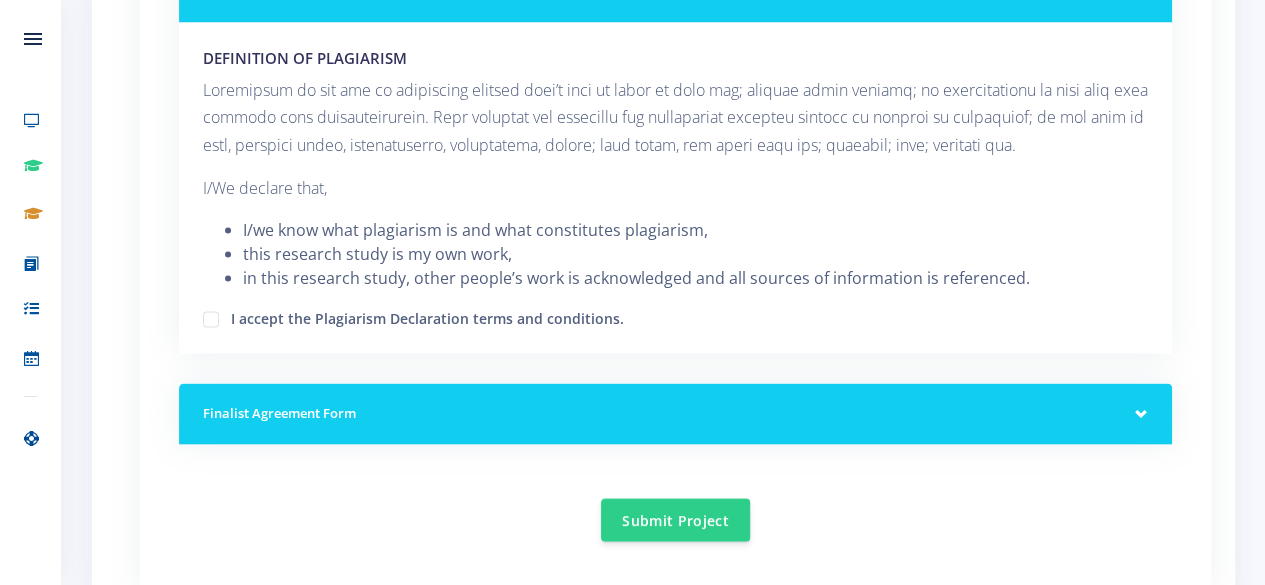 scroll, scrollTop: 1902, scrollLeft: 0, axis: vertical 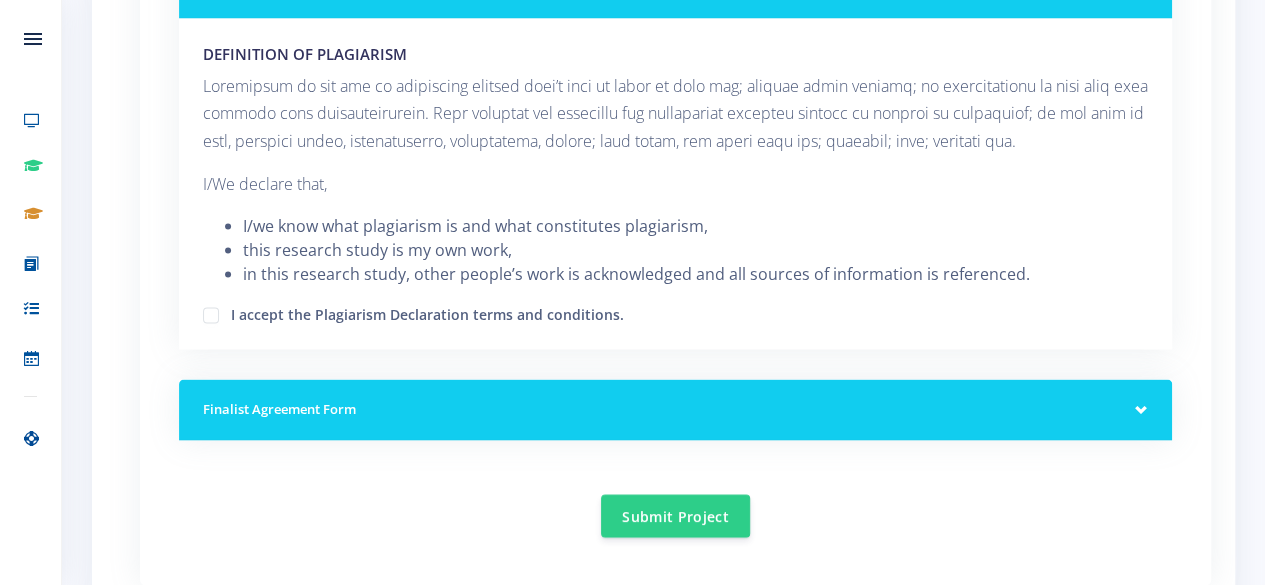 click on "I accept the
Plagiarism
Declaration terms and
conditions." at bounding box center [675, 314] 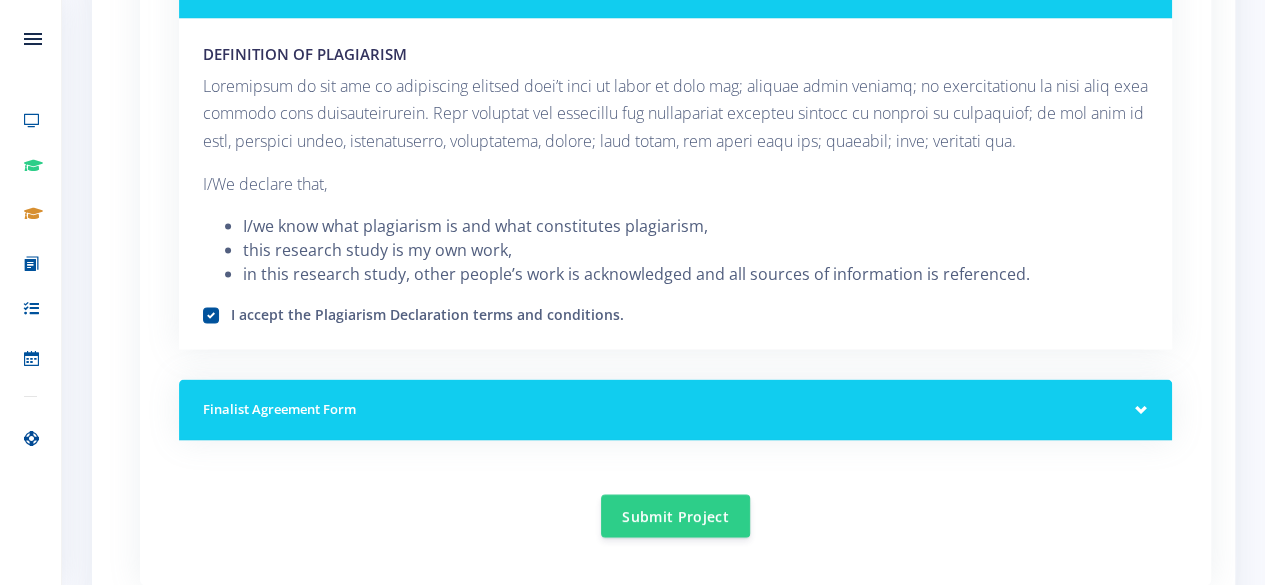 click on "Finalist Agreement
Form" at bounding box center (675, 410) 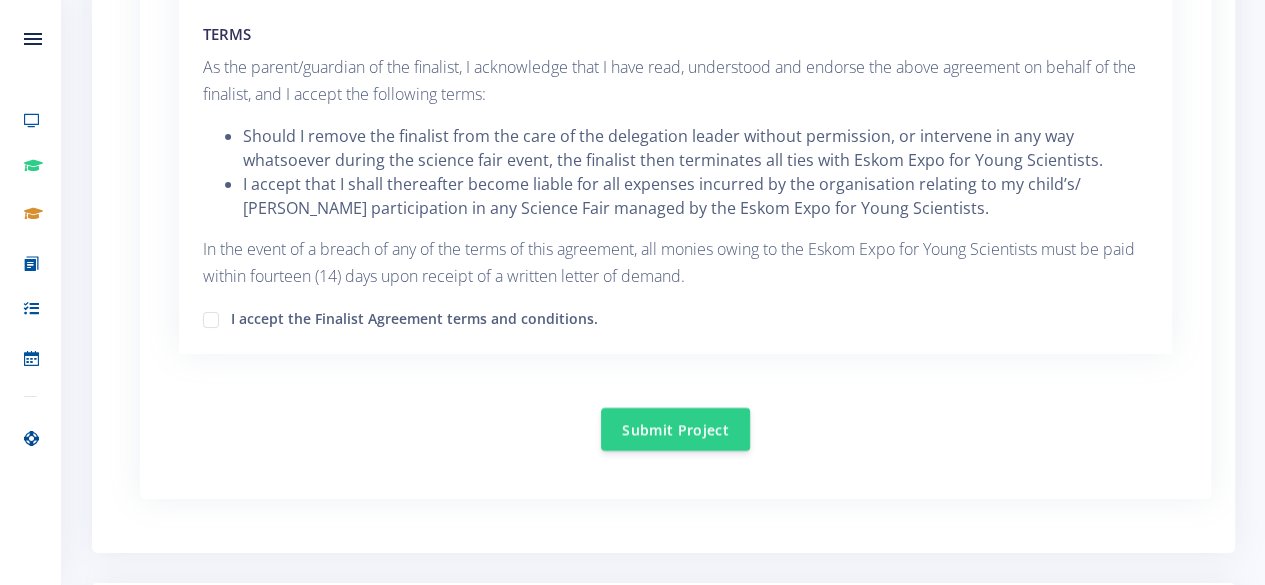 scroll, scrollTop: 3206, scrollLeft: 0, axis: vertical 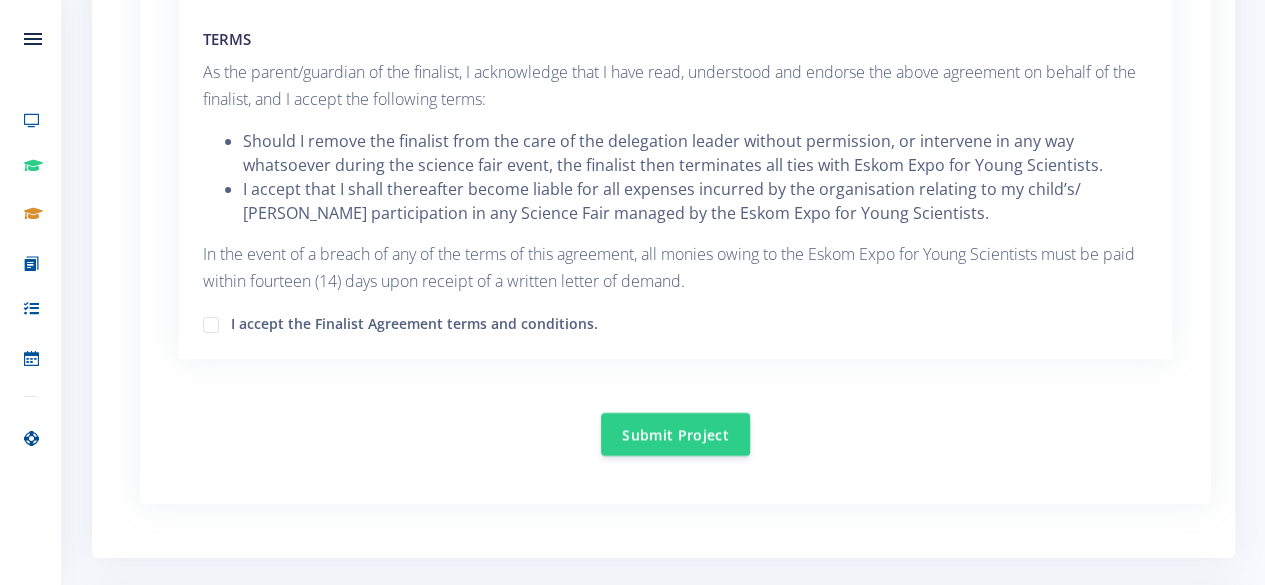 click on "AGREEMENT ENTERED INTO
BETWEEN ESKOM
EXPO FOR YOUNG SCIENTISTS (Eskom Expo)
AND THE
FINALIST
AGREEMENT
TERMS" at bounding box center (675, -252) 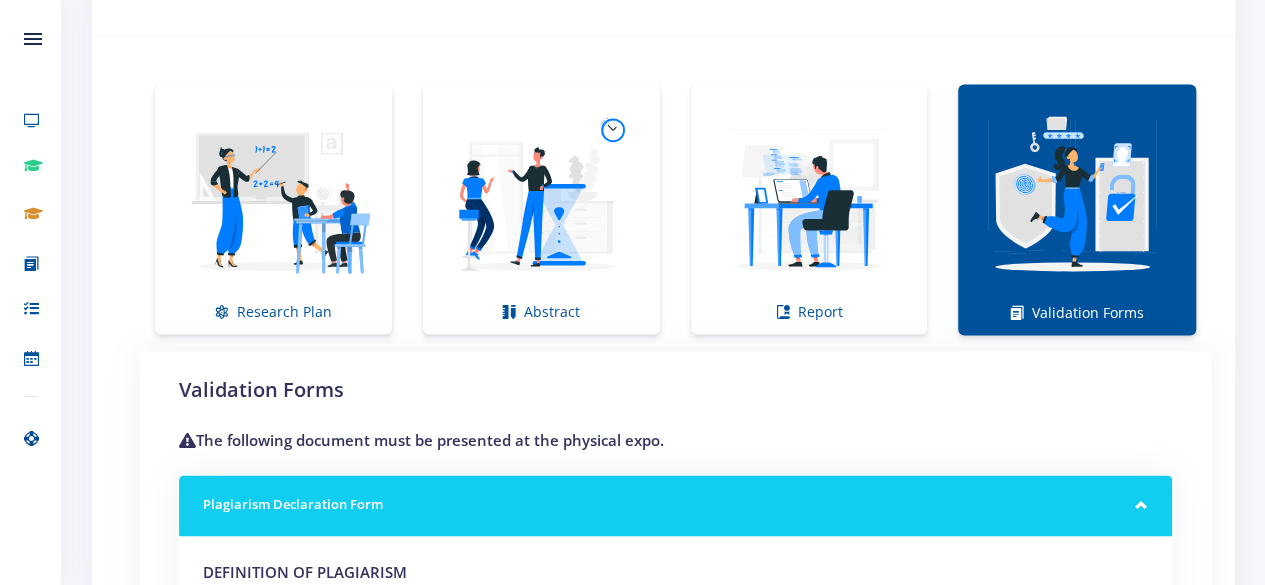 scroll, scrollTop: 944, scrollLeft: 0, axis: vertical 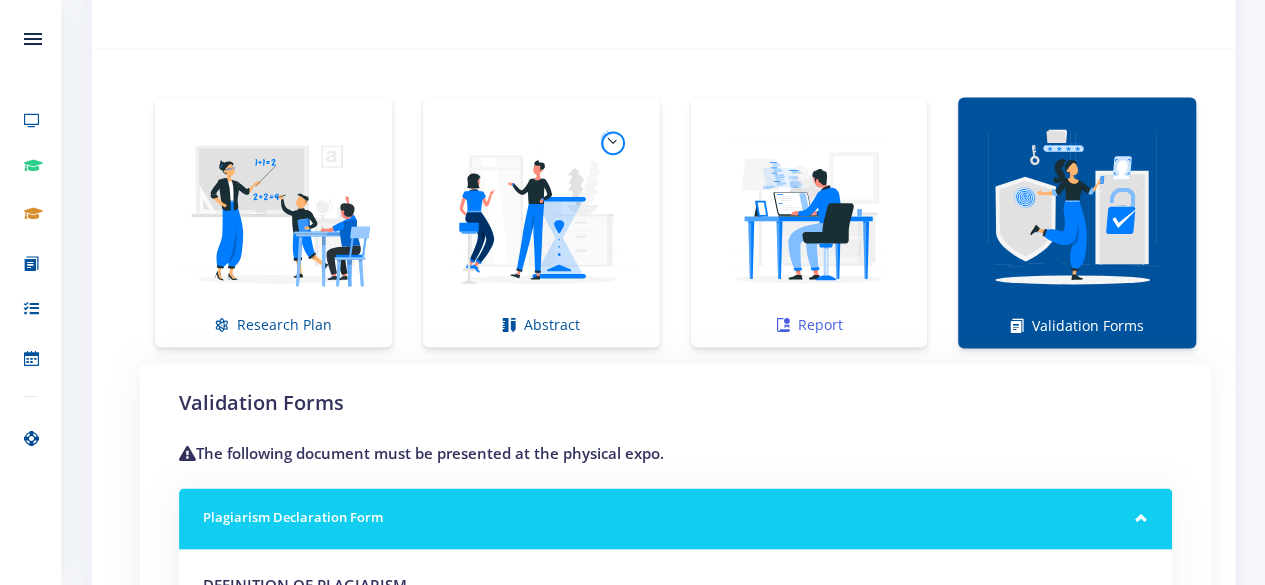 click at bounding box center (809, 211) 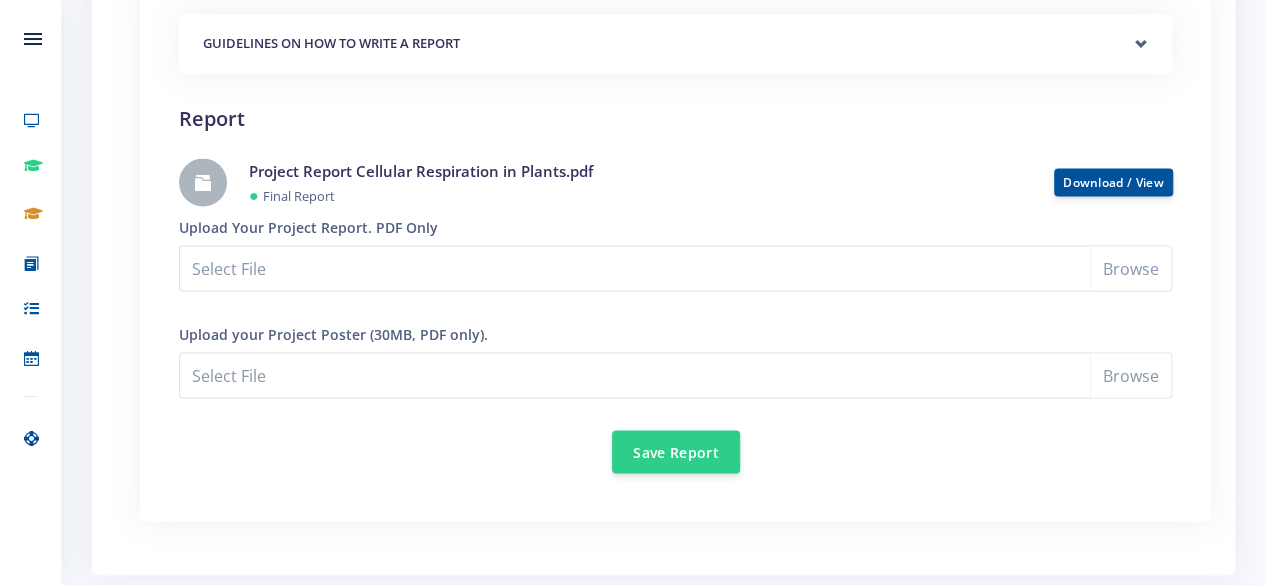 scroll, scrollTop: 1753, scrollLeft: 0, axis: vertical 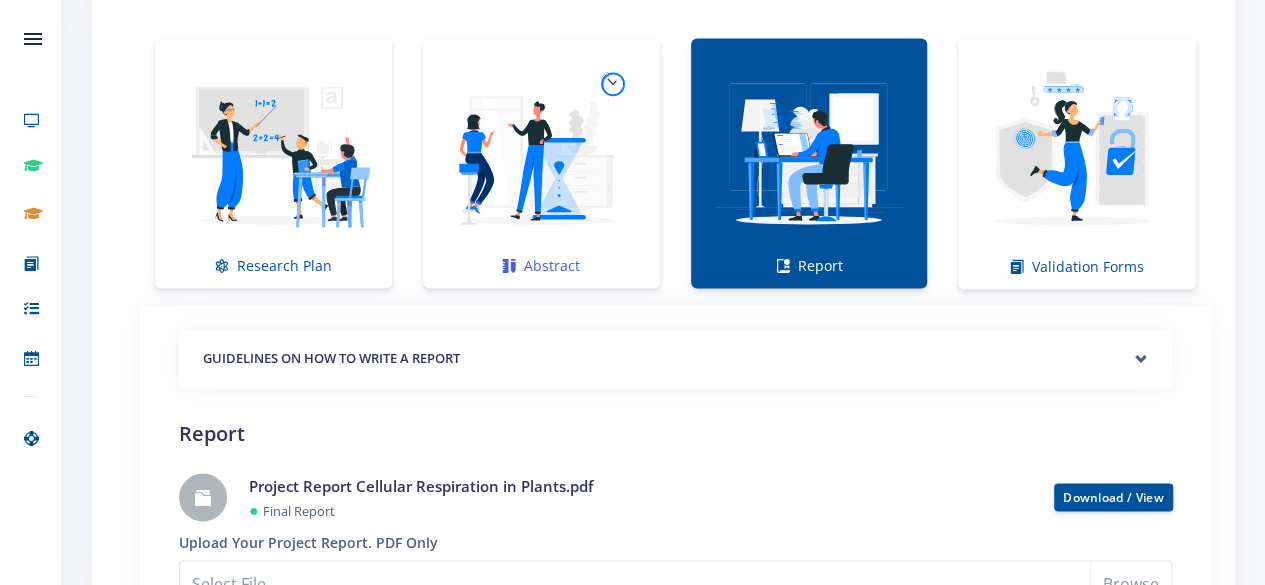 click at bounding box center (541, 152) 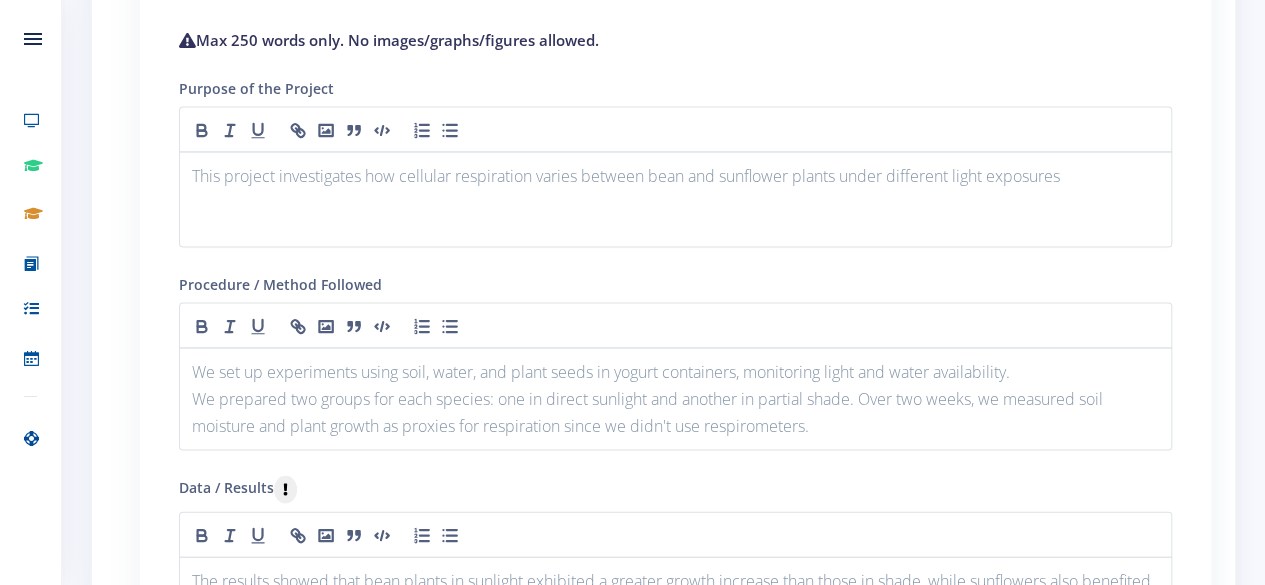 scroll, scrollTop: 1880, scrollLeft: 0, axis: vertical 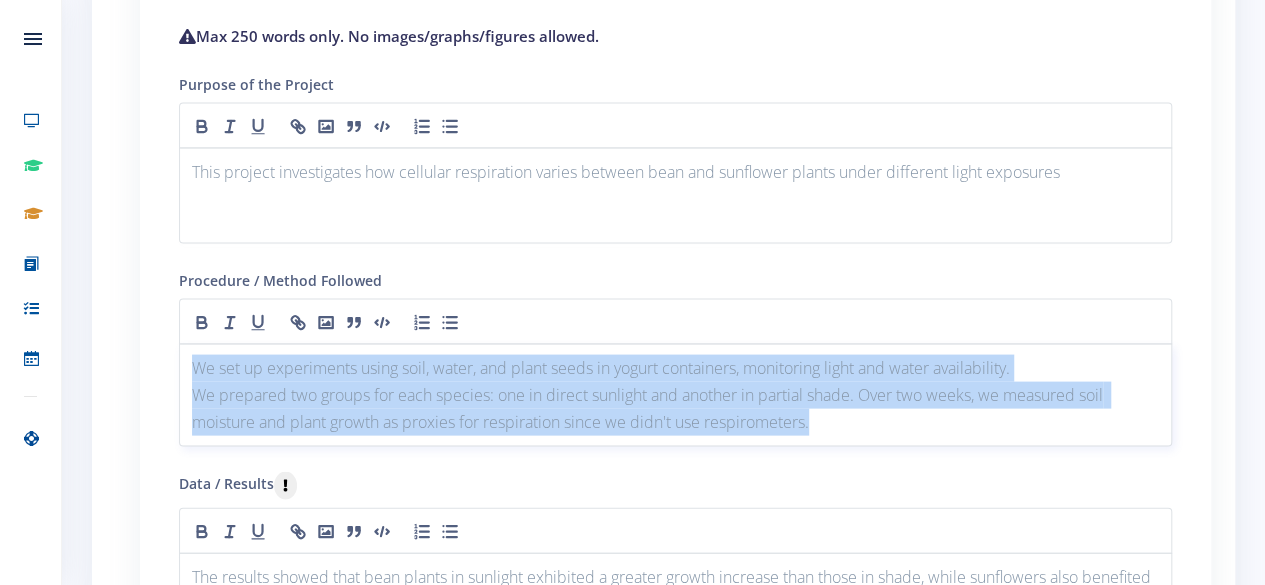drag, startPoint x: 194, startPoint y: 369, endPoint x: 816, endPoint y: 414, distance: 623.6257 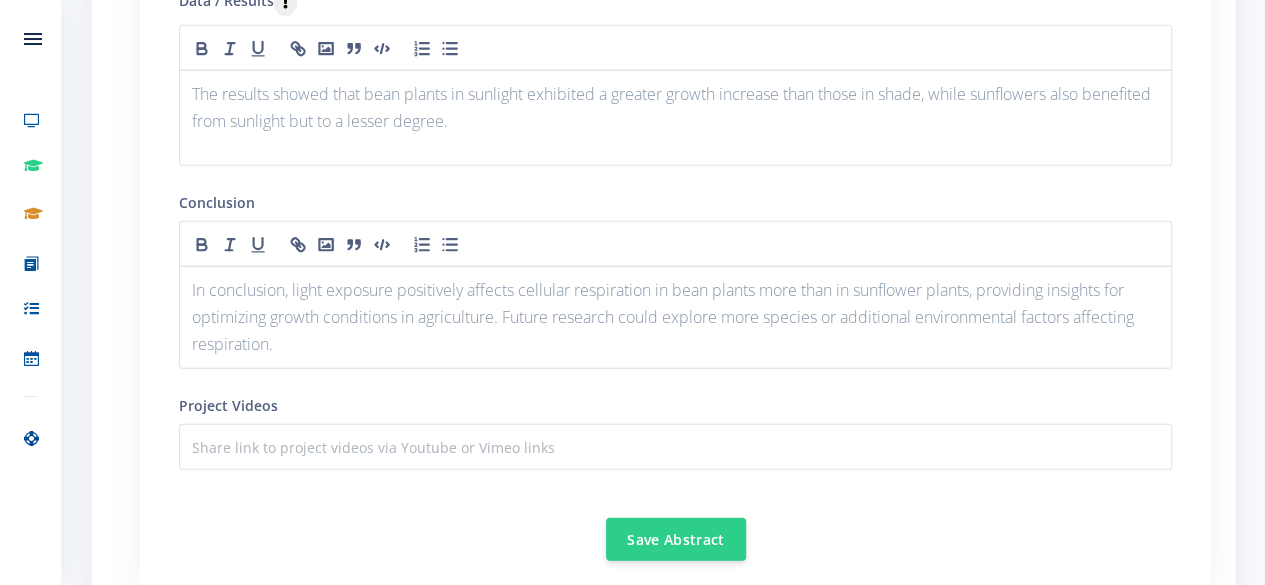scroll, scrollTop: 2374, scrollLeft: 0, axis: vertical 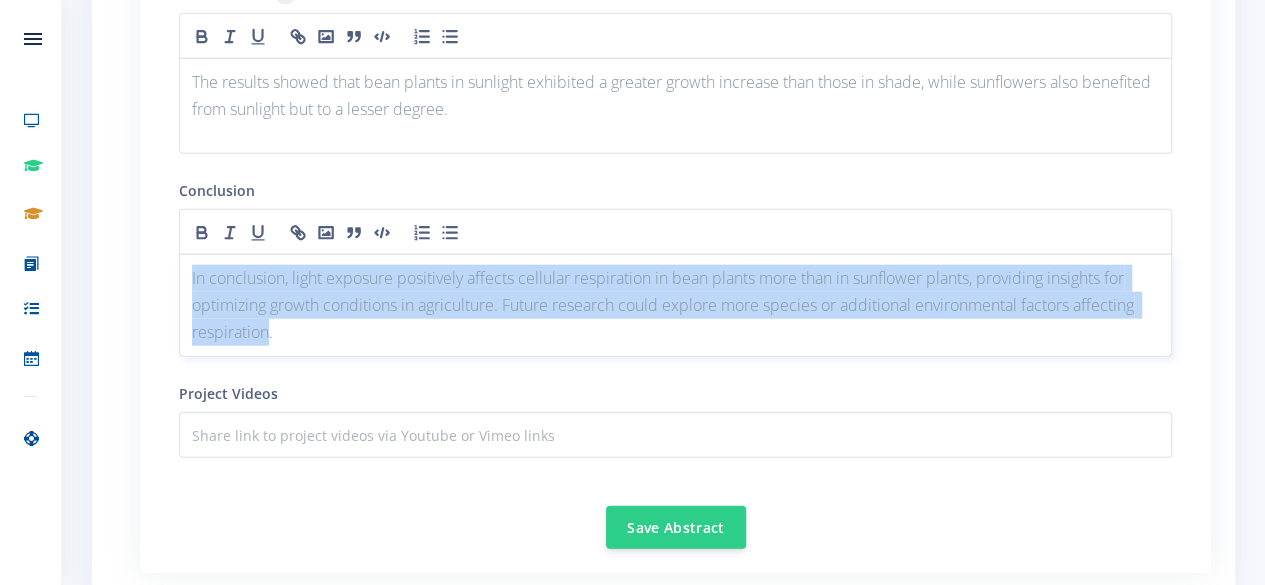 drag, startPoint x: 191, startPoint y: 273, endPoint x: 267, endPoint y: 332, distance: 96.2133 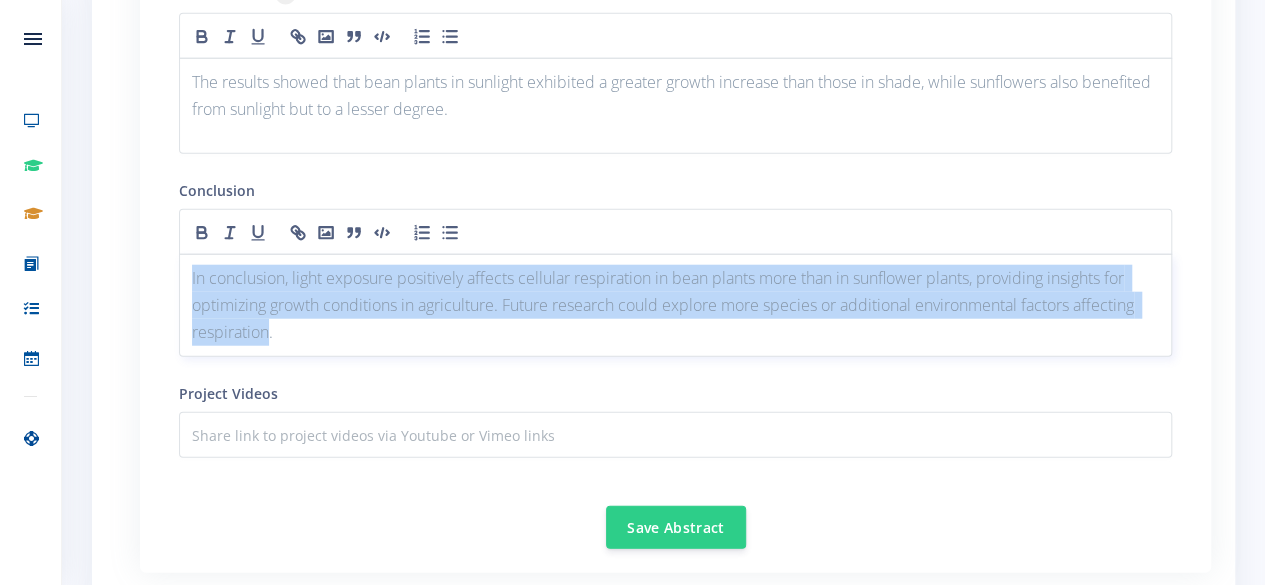 copy on "In conclusion, light exposure positively affects cellular respiration in bean plants more than in sunflower plants, providing insights for optimizing growth conditions in agriculture. Future research could explore more species or additional environmental factors affecting respiration" 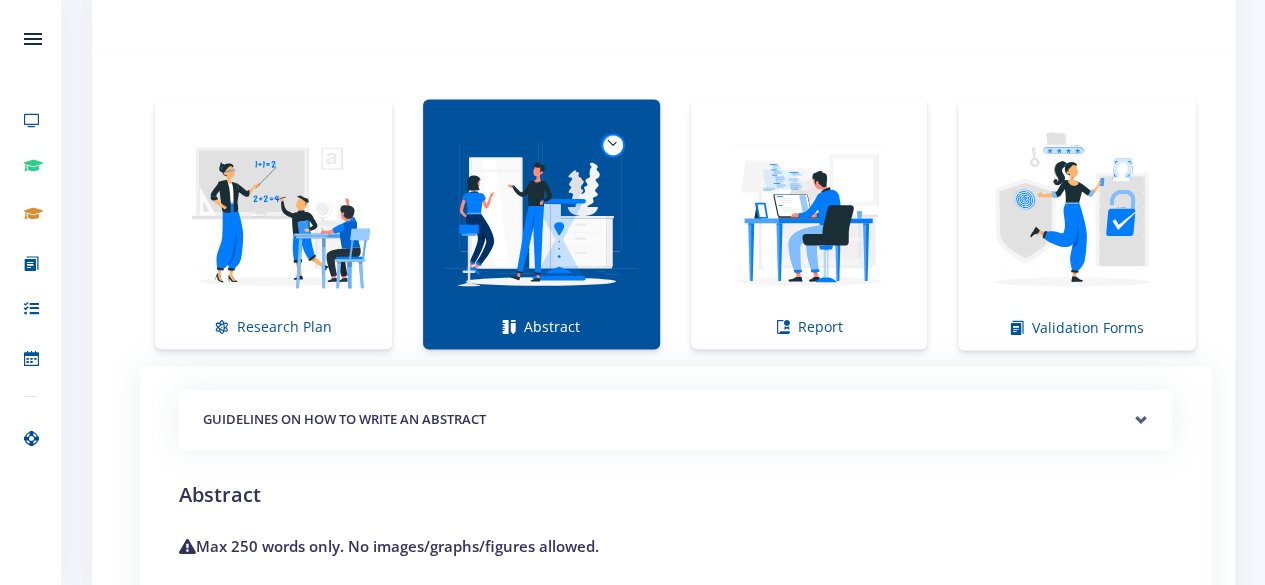 scroll, scrollTop: 1366, scrollLeft: 0, axis: vertical 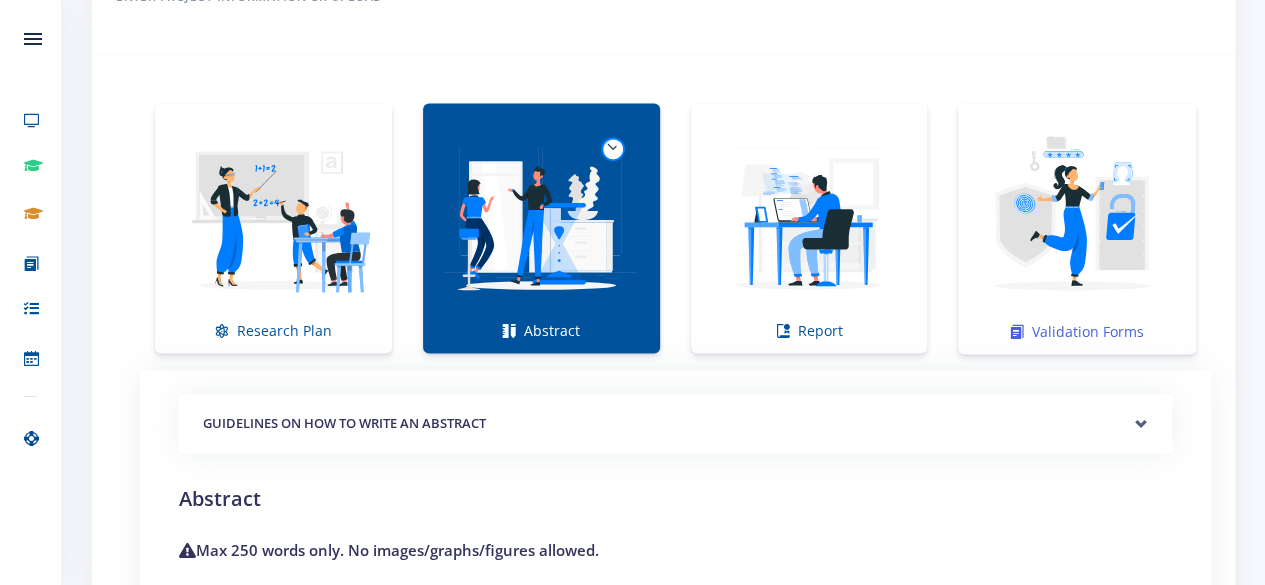 click at bounding box center (1077, 218) 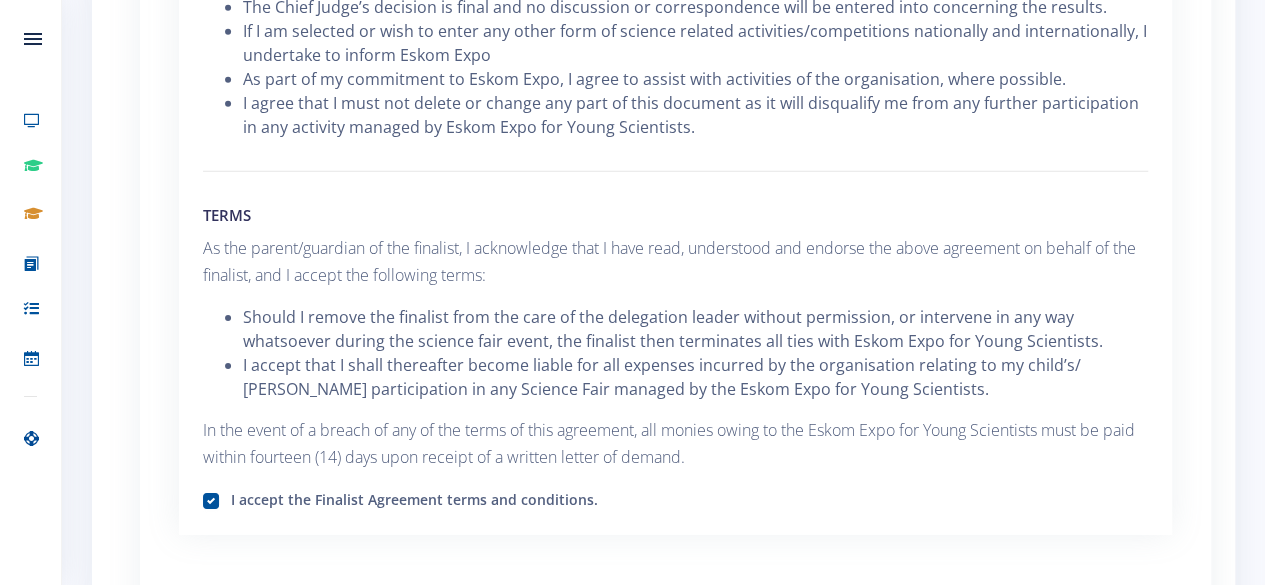scroll, scrollTop: 3156, scrollLeft: 0, axis: vertical 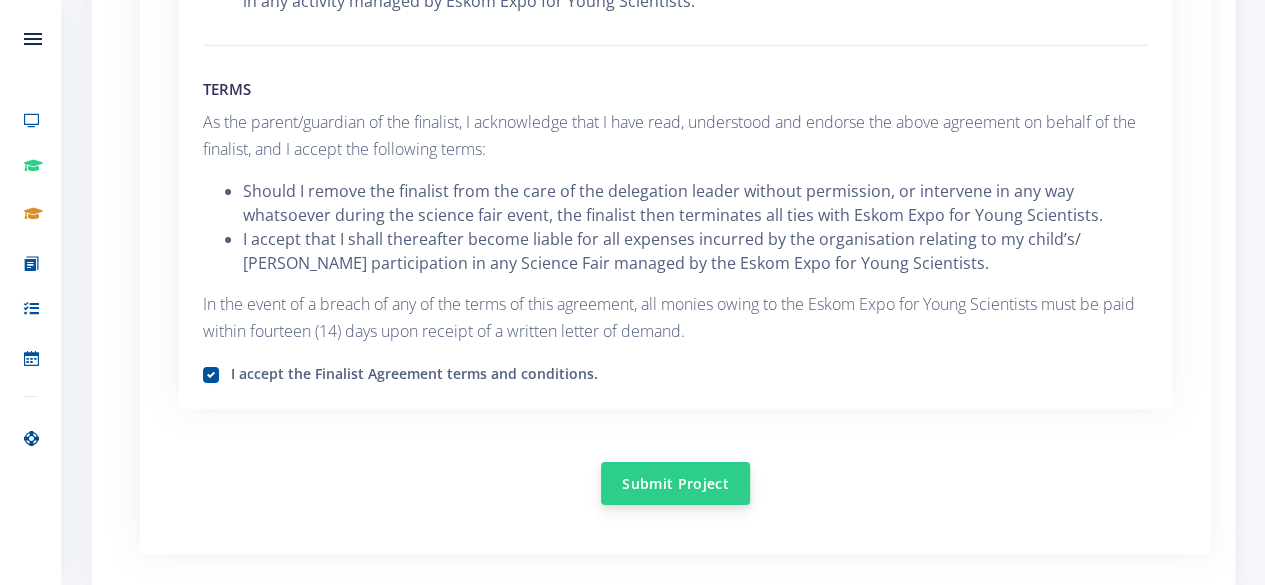 click on "Submit Project" at bounding box center (675, 483) 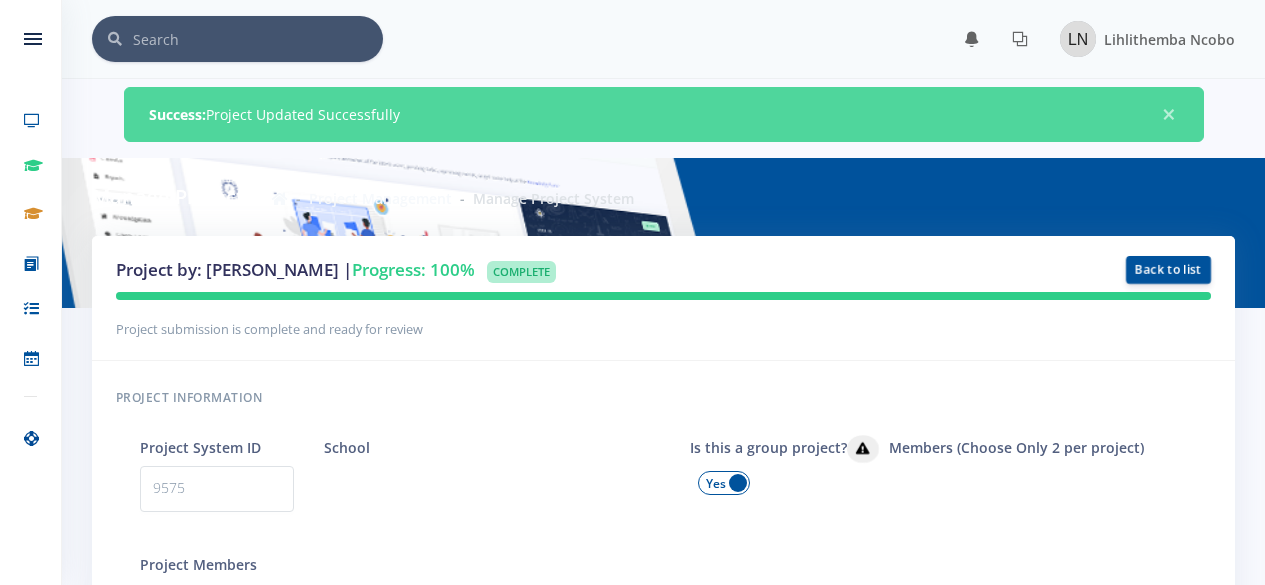 scroll, scrollTop: 0, scrollLeft: 0, axis: both 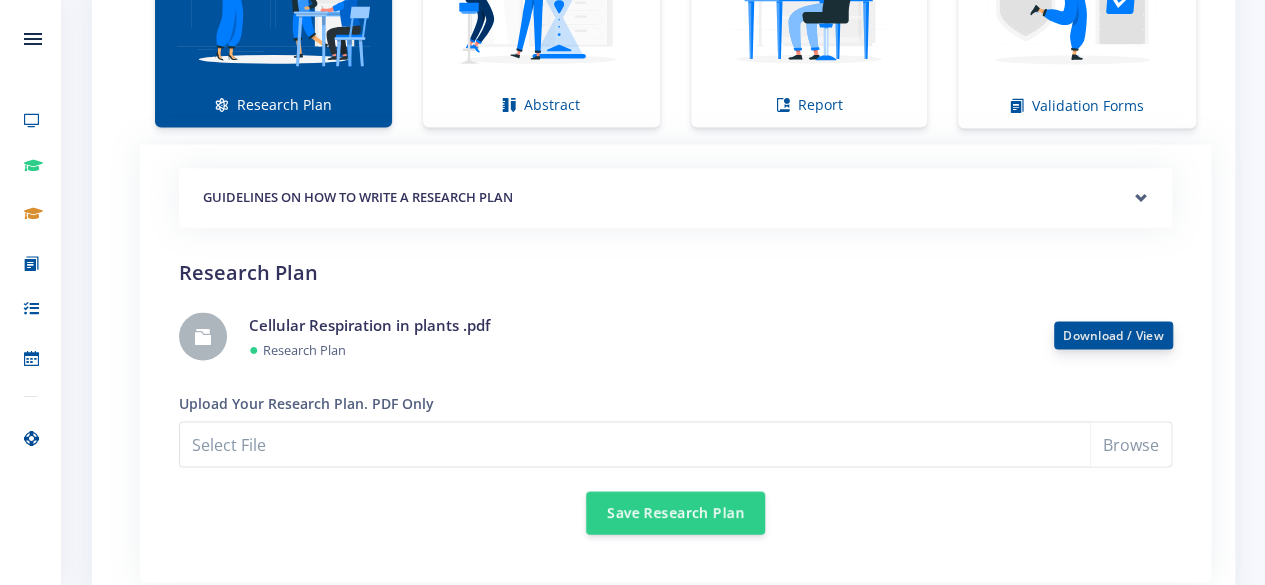 click on "Download
/ View" at bounding box center [1113, 334] 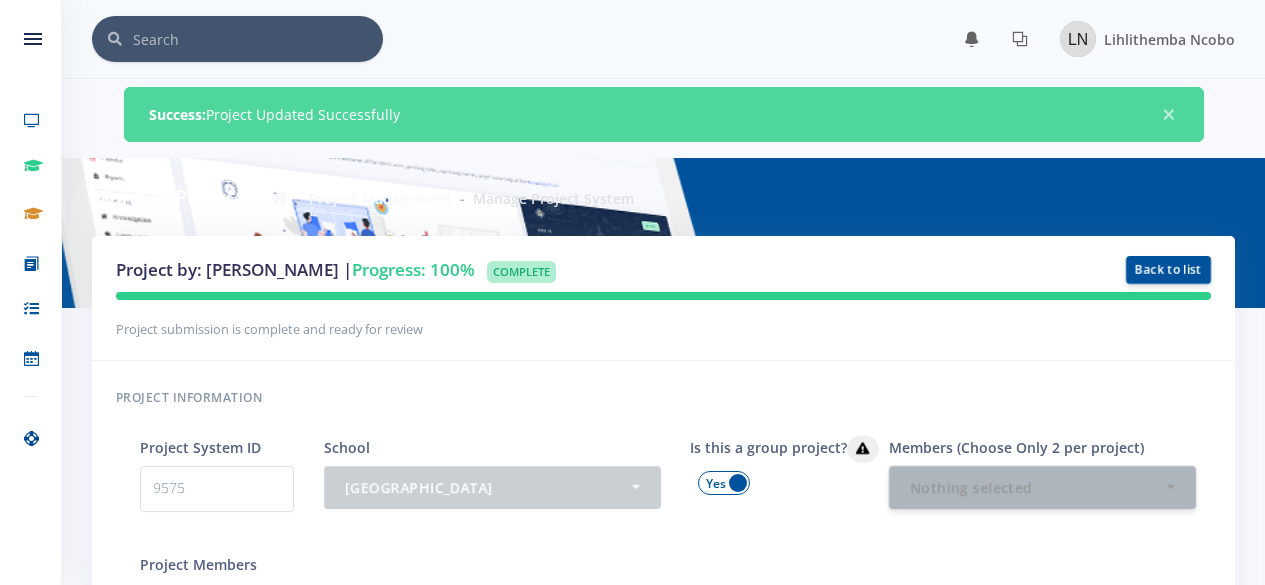 scroll, scrollTop: 1592, scrollLeft: 0, axis: vertical 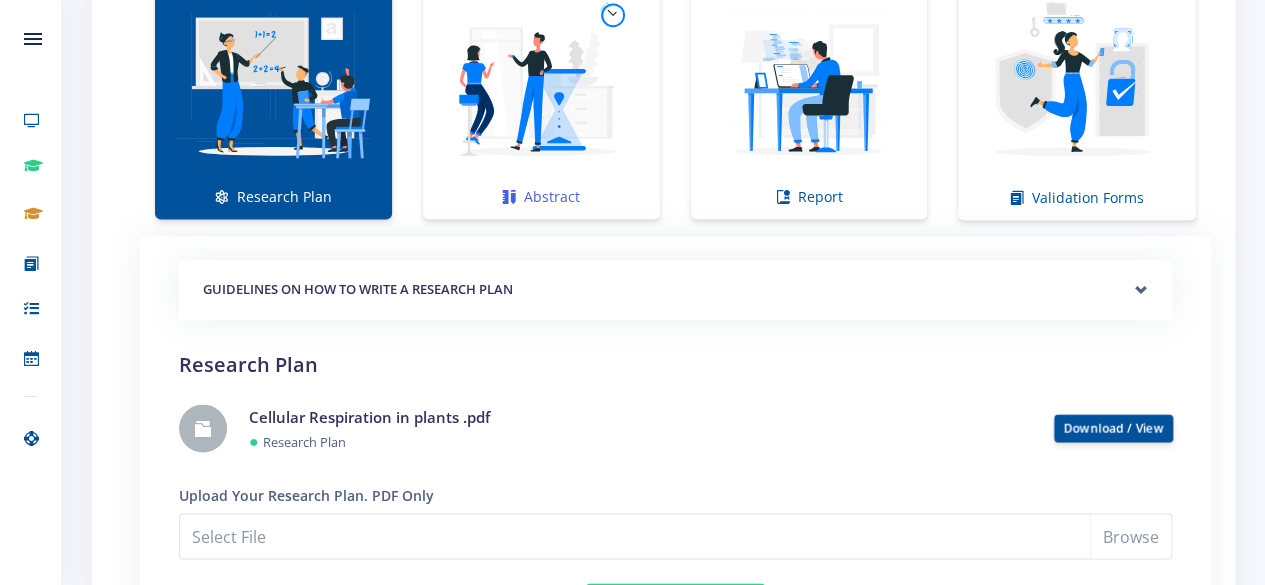 click at bounding box center (541, 83) 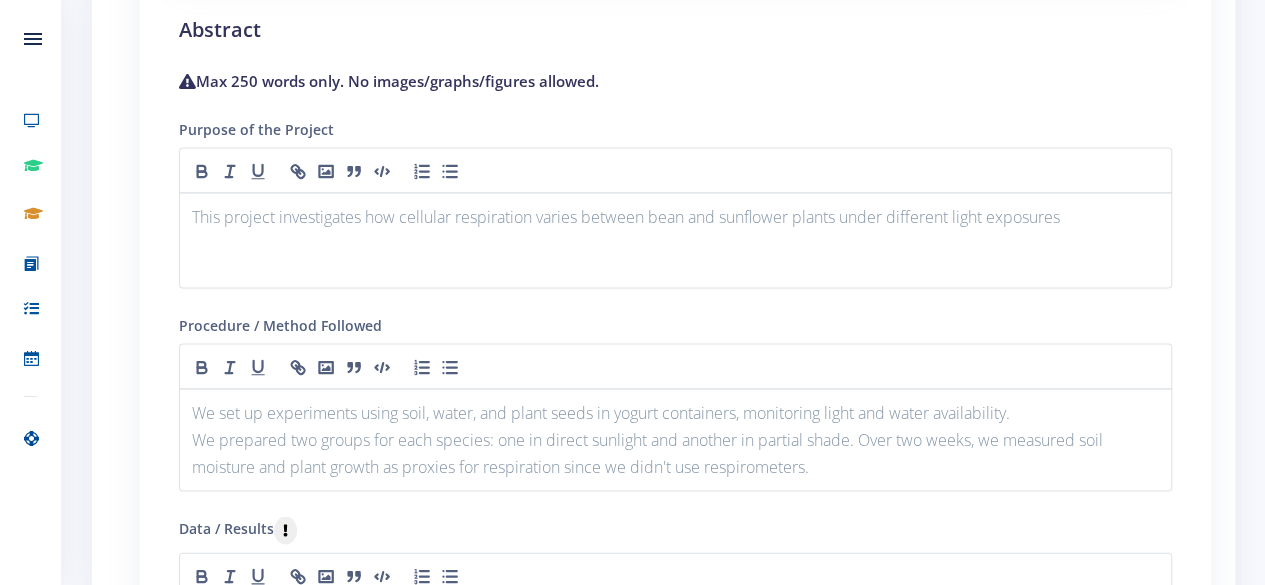 scroll, scrollTop: 1844, scrollLeft: 0, axis: vertical 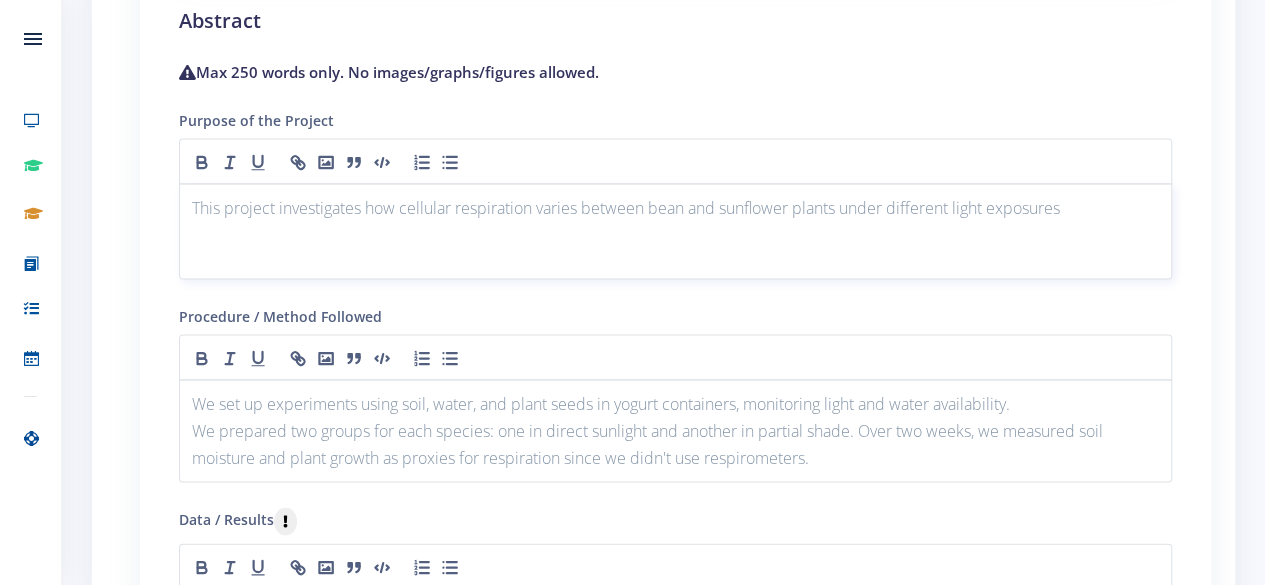 click on "This project investigates how cellular respiration varies between bean and sunflower plants under different light exposures" at bounding box center [675, 207] 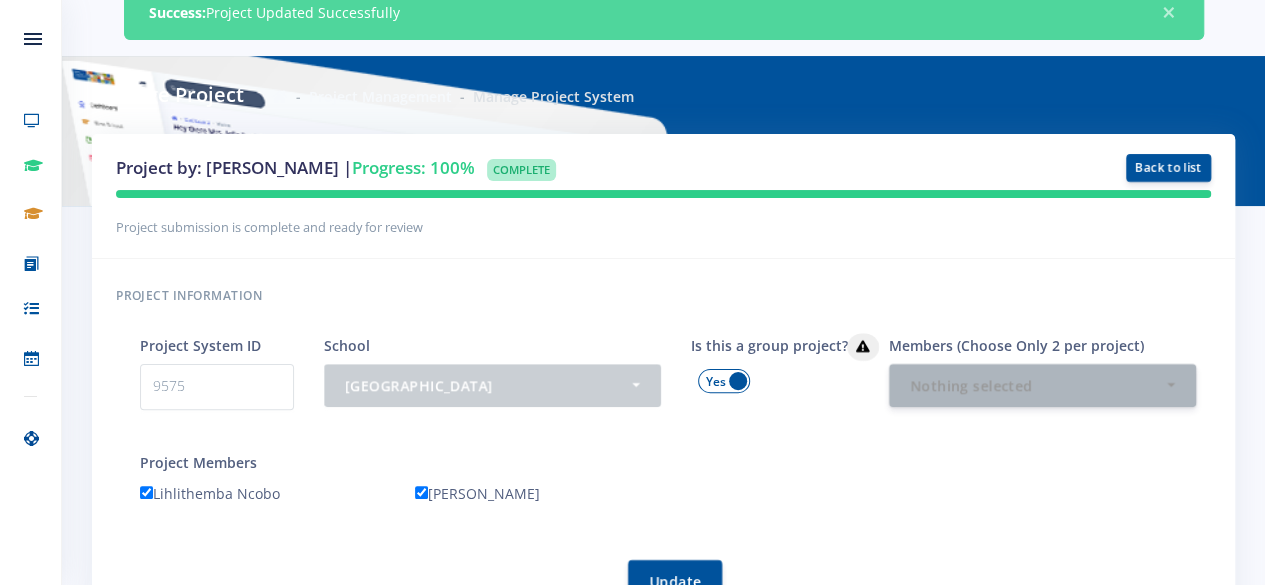scroll, scrollTop: 0, scrollLeft: 0, axis: both 